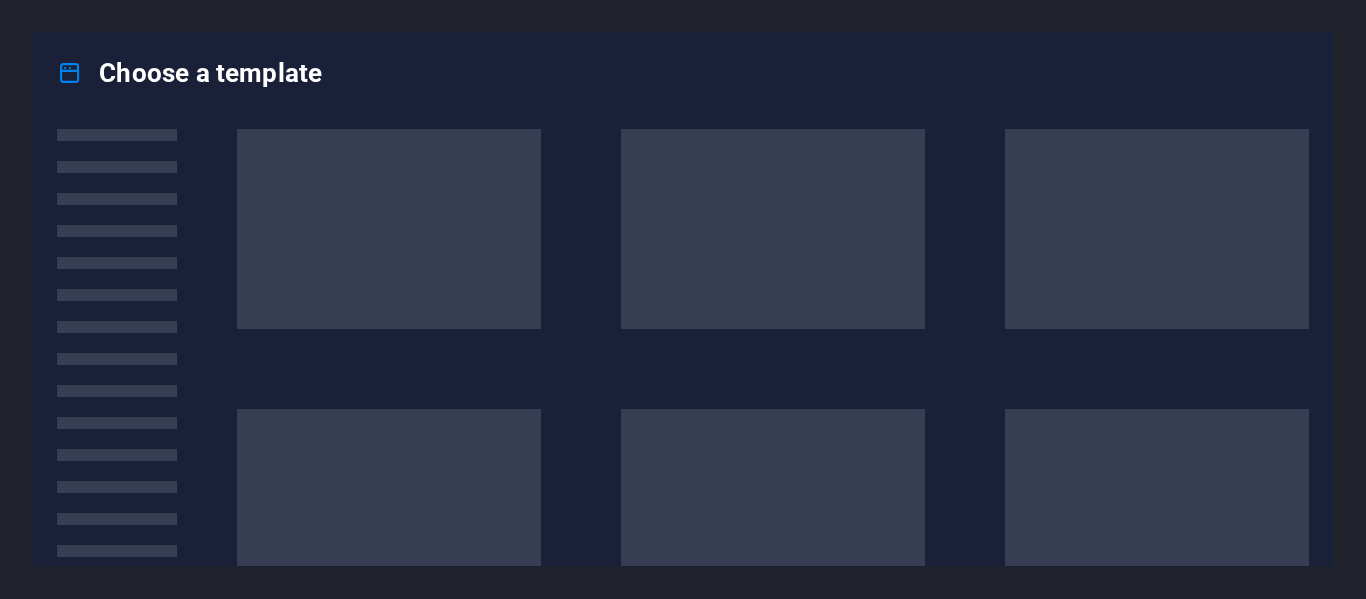 scroll, scrollTop: 0, scrollLeft: 0, axis: both 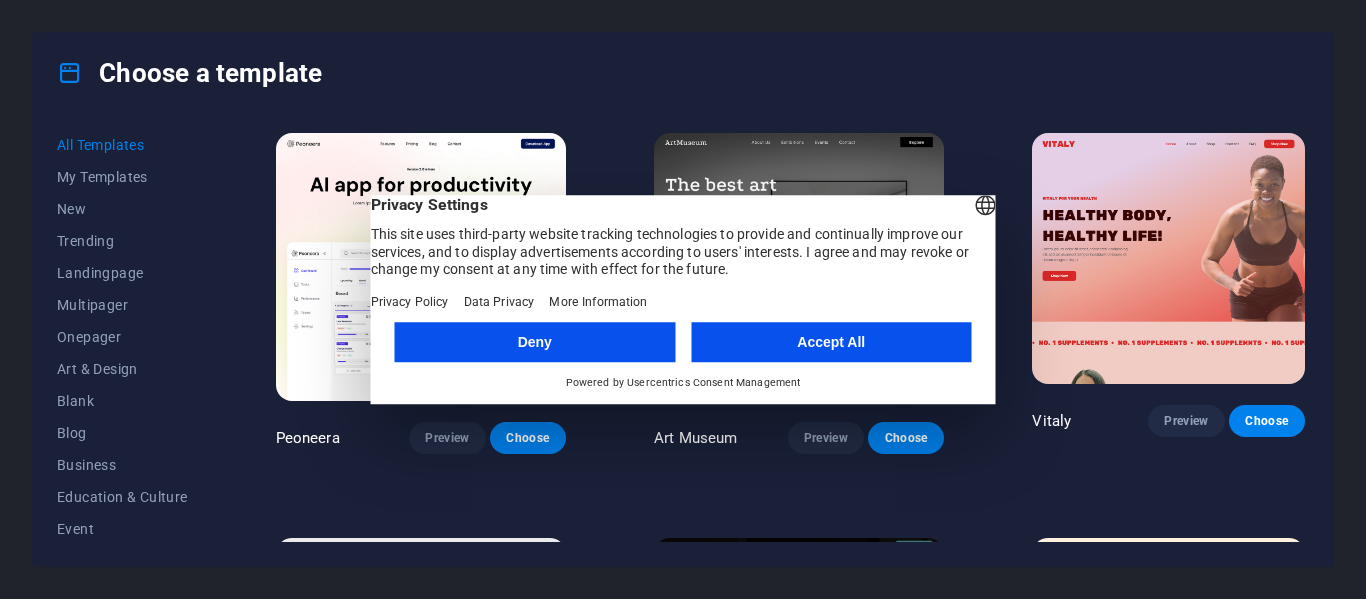 click on "Accept All" at bounding box center (831, 342) 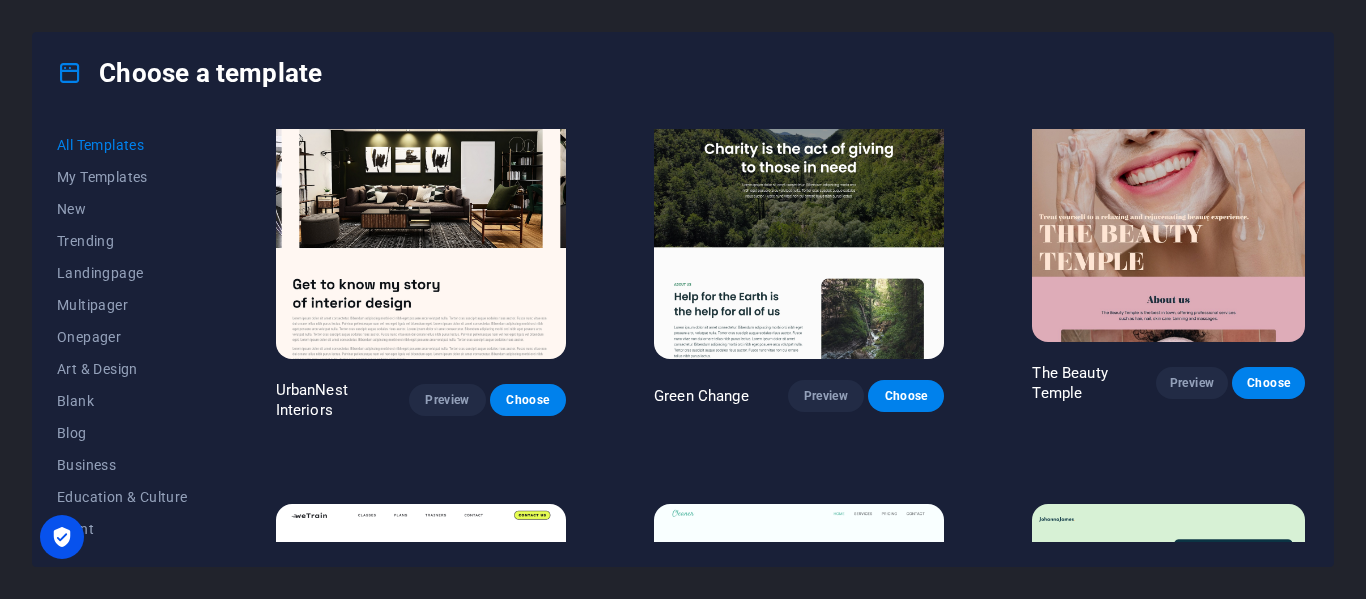 scroll, scrollTop: 2500, scrollLeft: 0, axis: vertical 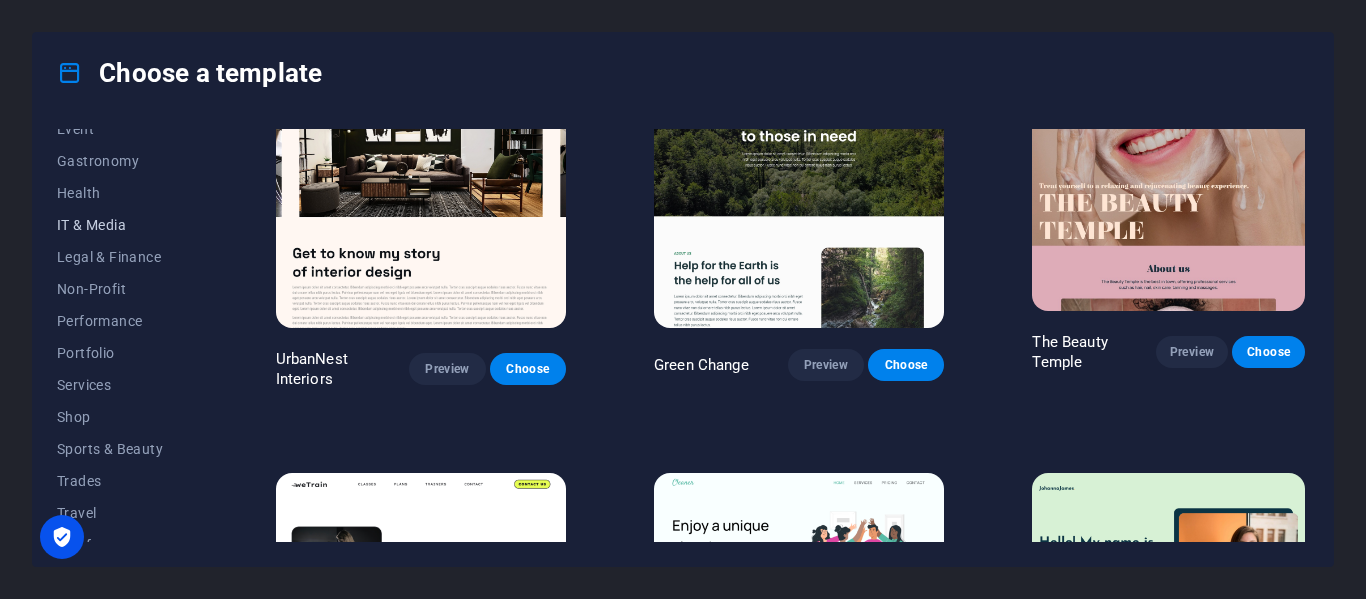 click on "IT & Media" at bounding box center (122, 225) 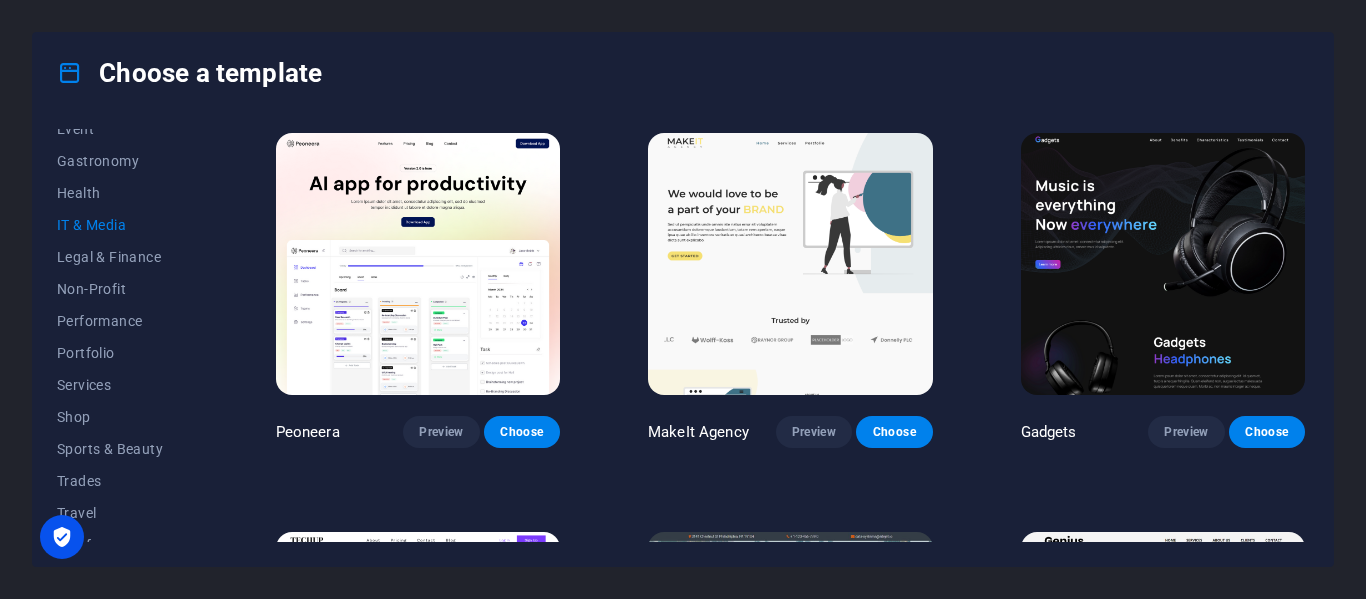 scroll, scrollTop: 300, scrollLeft: 0, axis: vertical 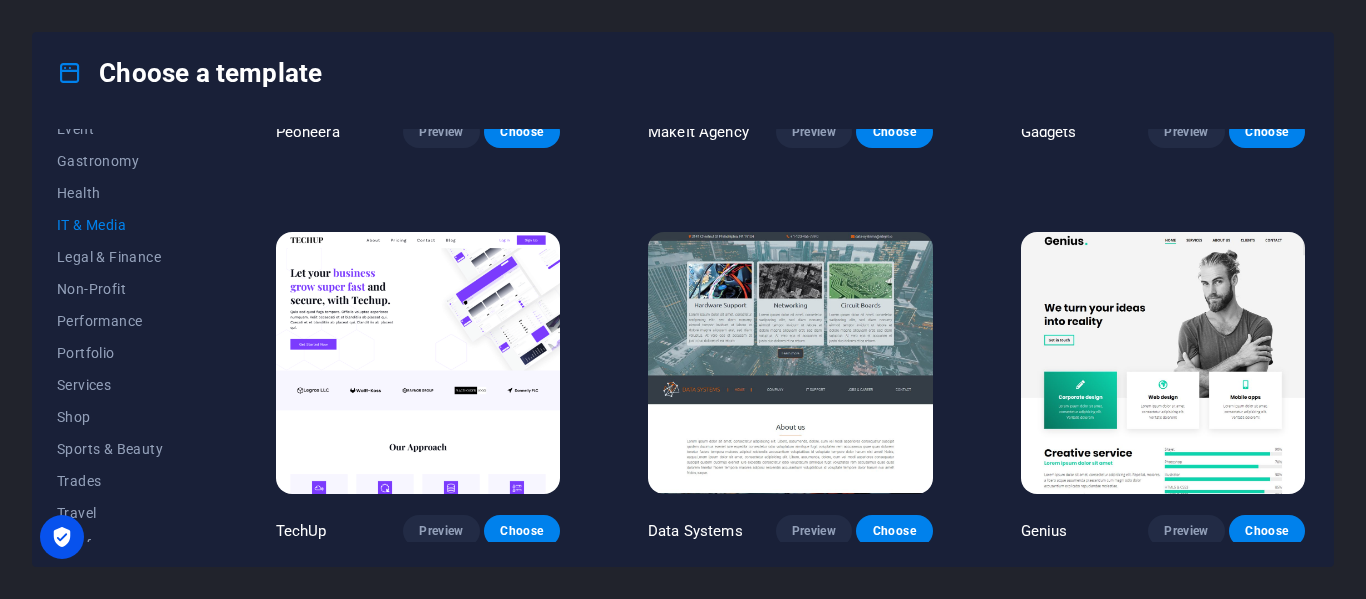 click at bounding box center (1163, 363) 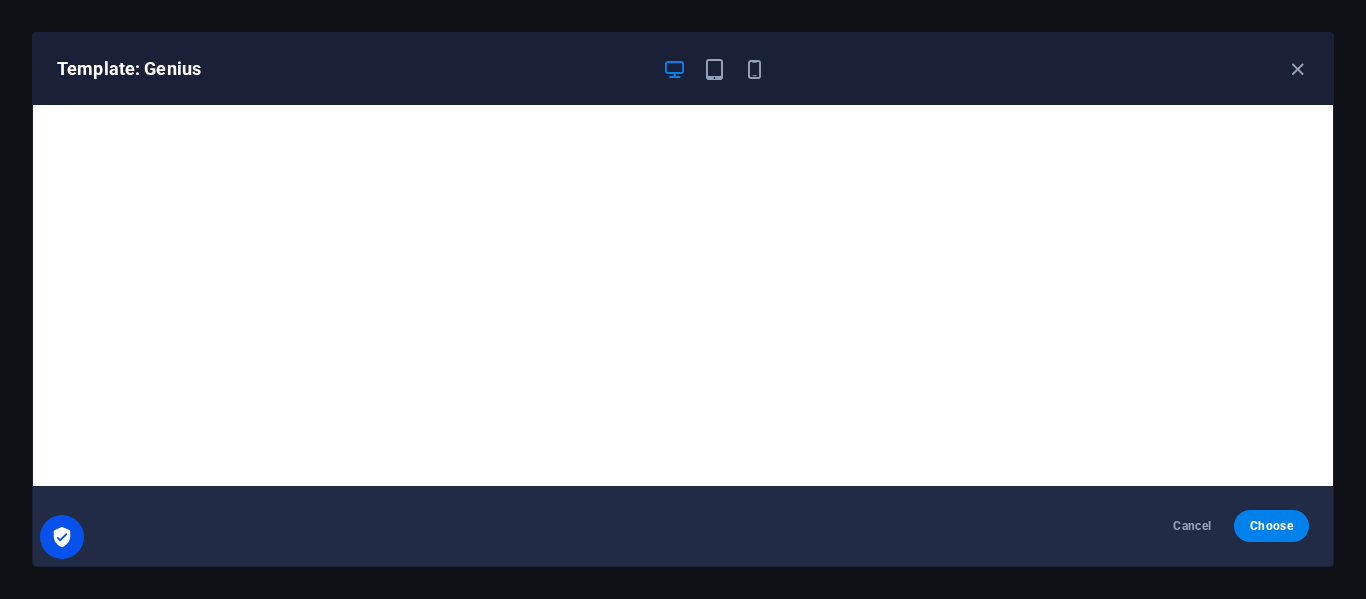 click on "Template: Genius" at bounding box center (683, 69) 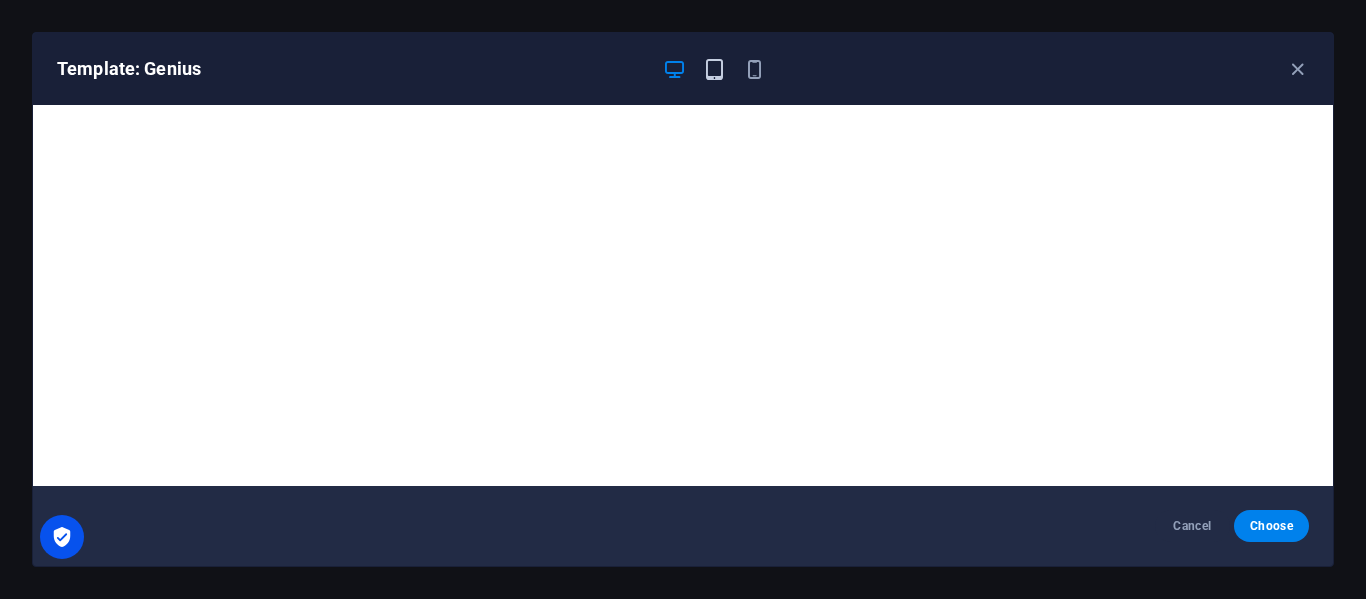 click at bounding box center (714, 69) 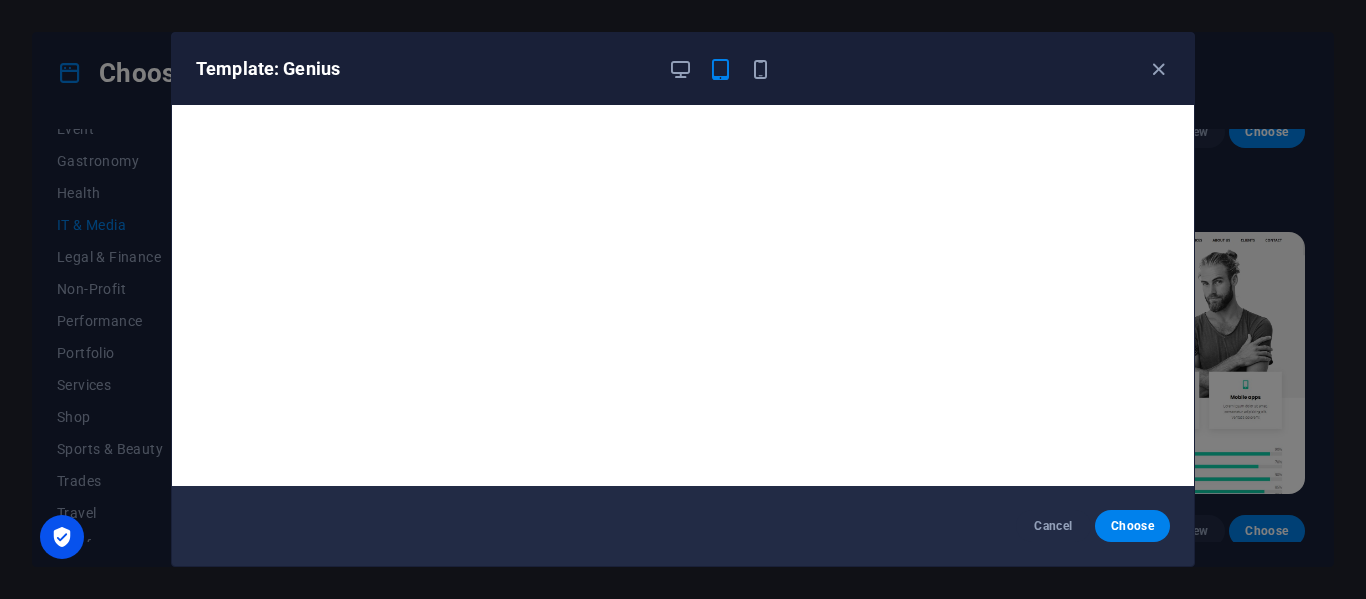 click on "Template: Genius" at bounding box center (671, 69) 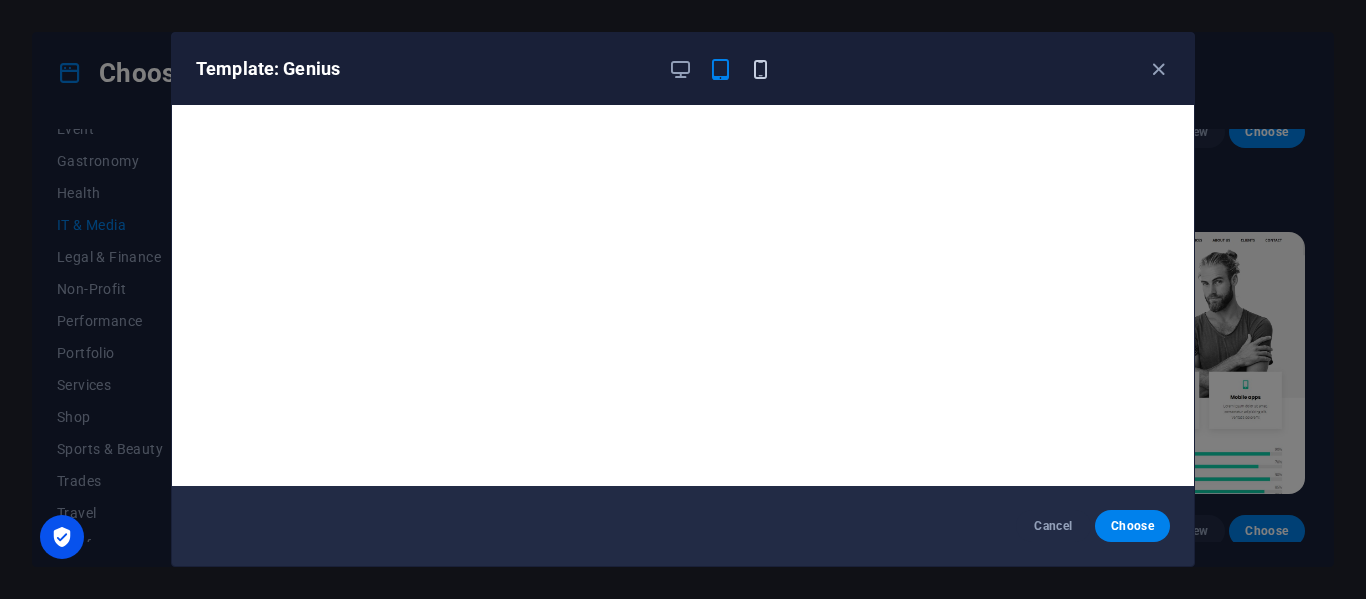 click at bounding box center (760, 69) 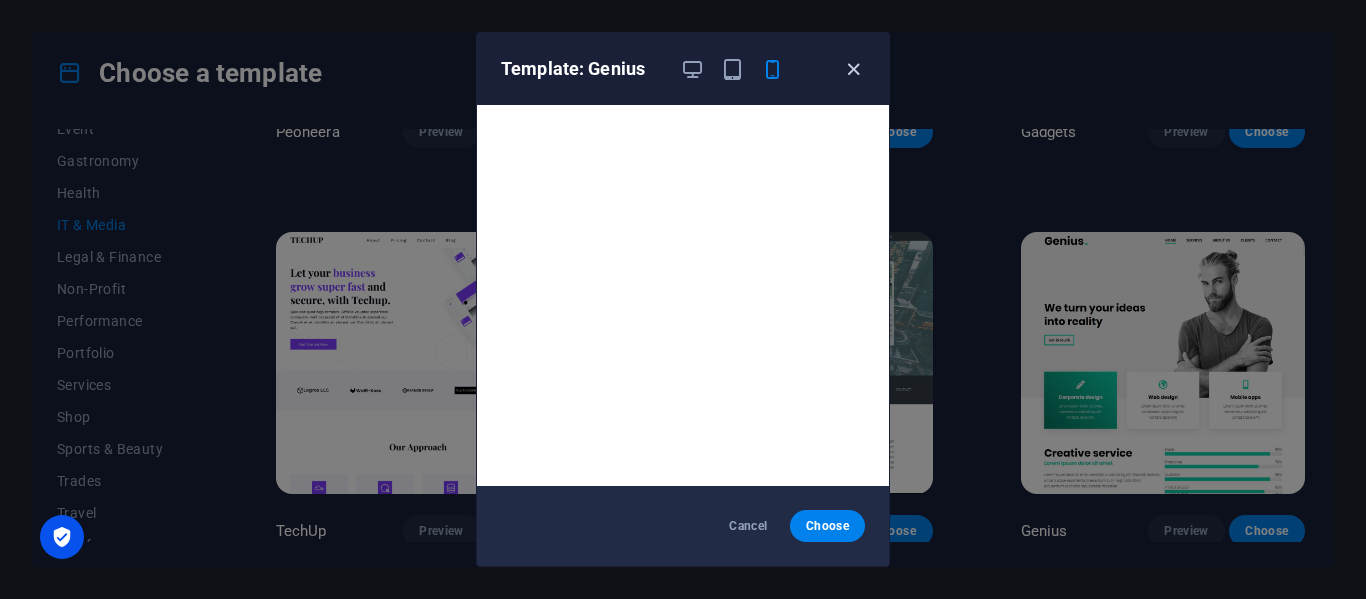 click at bounding box center [853, 69] 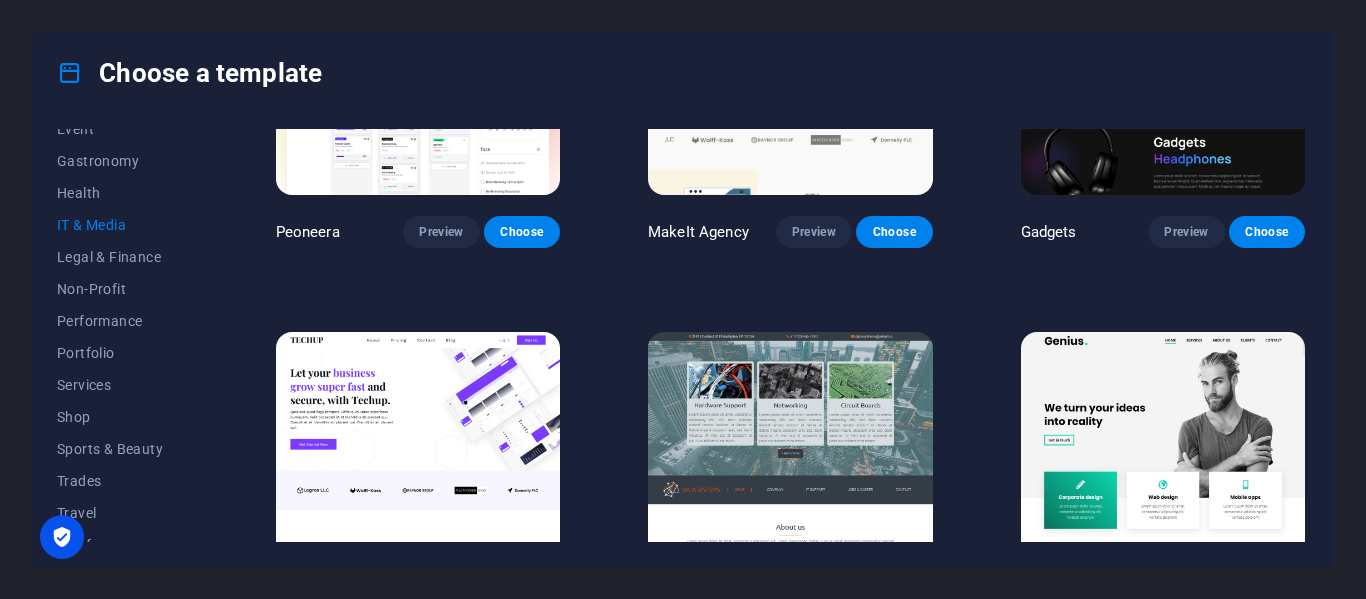 scroll, scrollTop: 0, scrollLeft: 0, axis: both 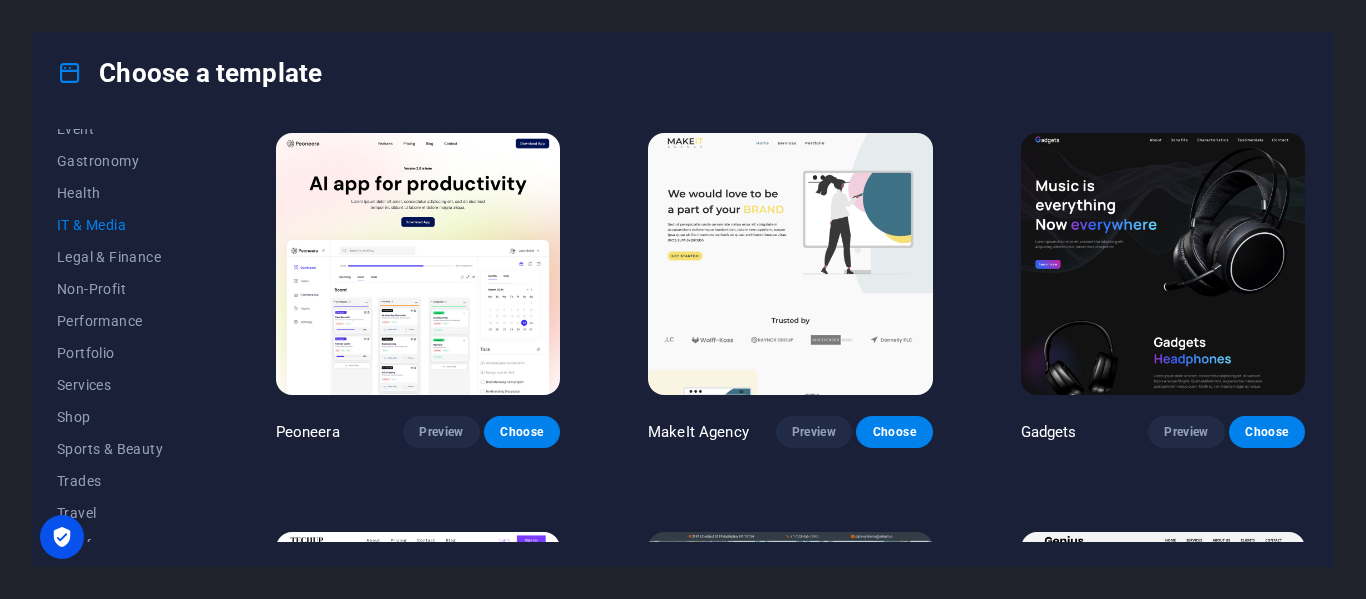 click at bounding box center (418, 264) 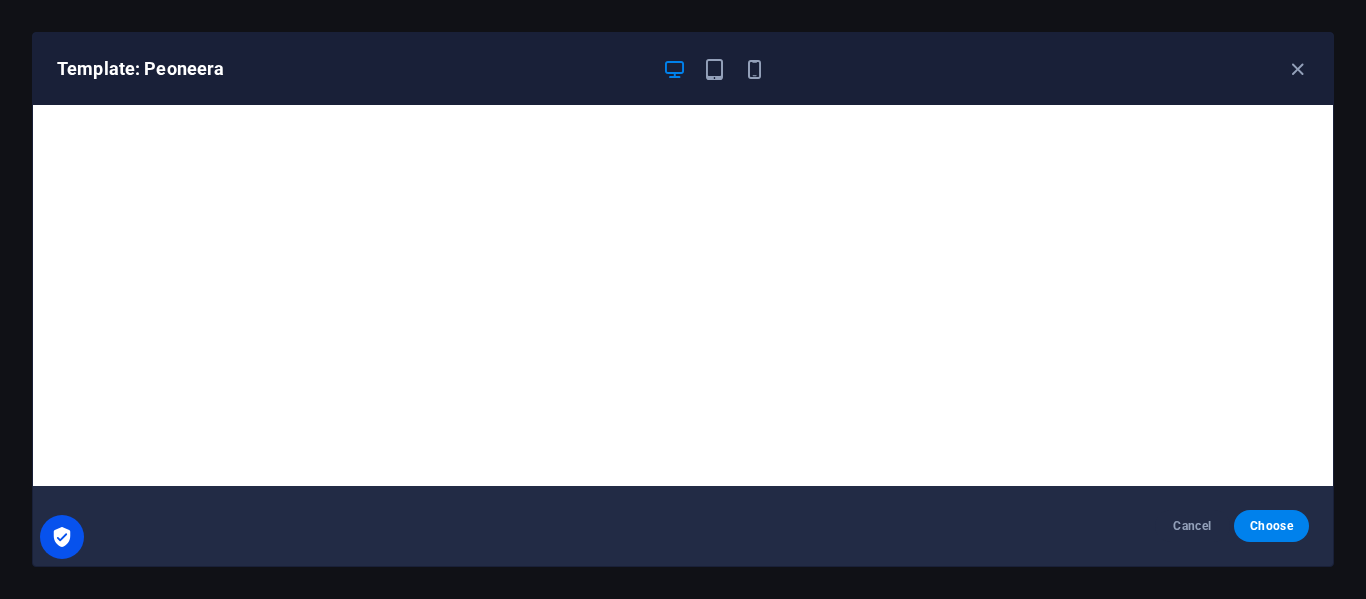 scroll, scrollTop: 5, scrollLeft: 0, axis: vertical 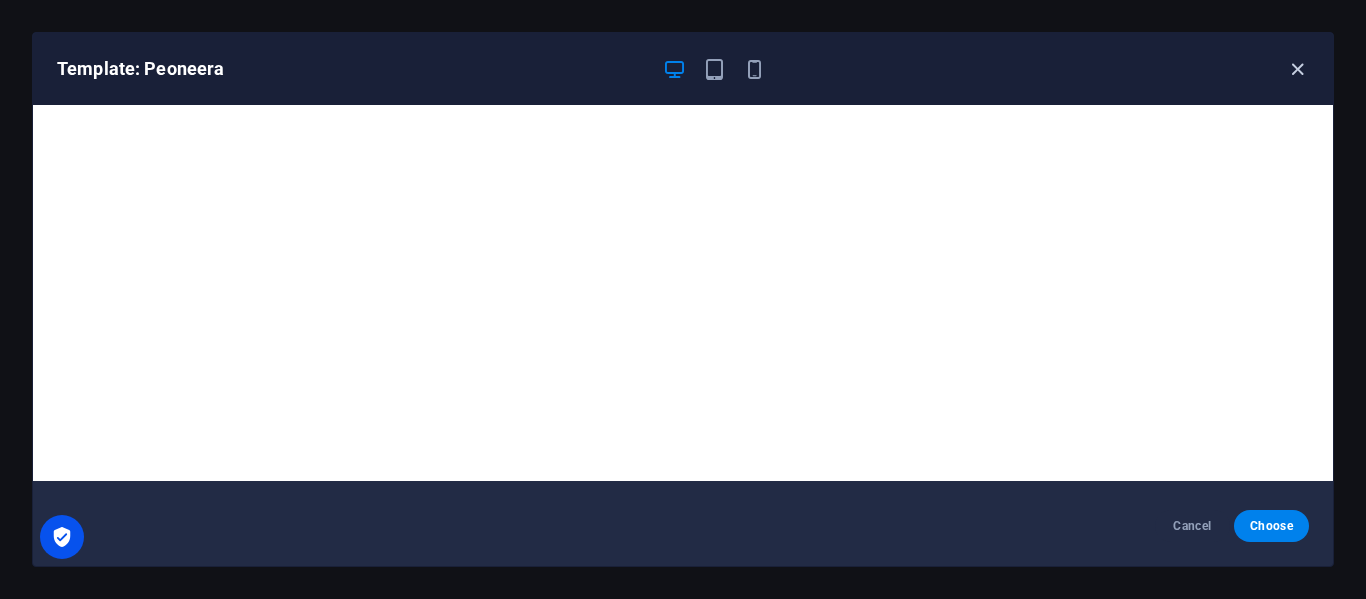 click at bounding box center [1297, 69] 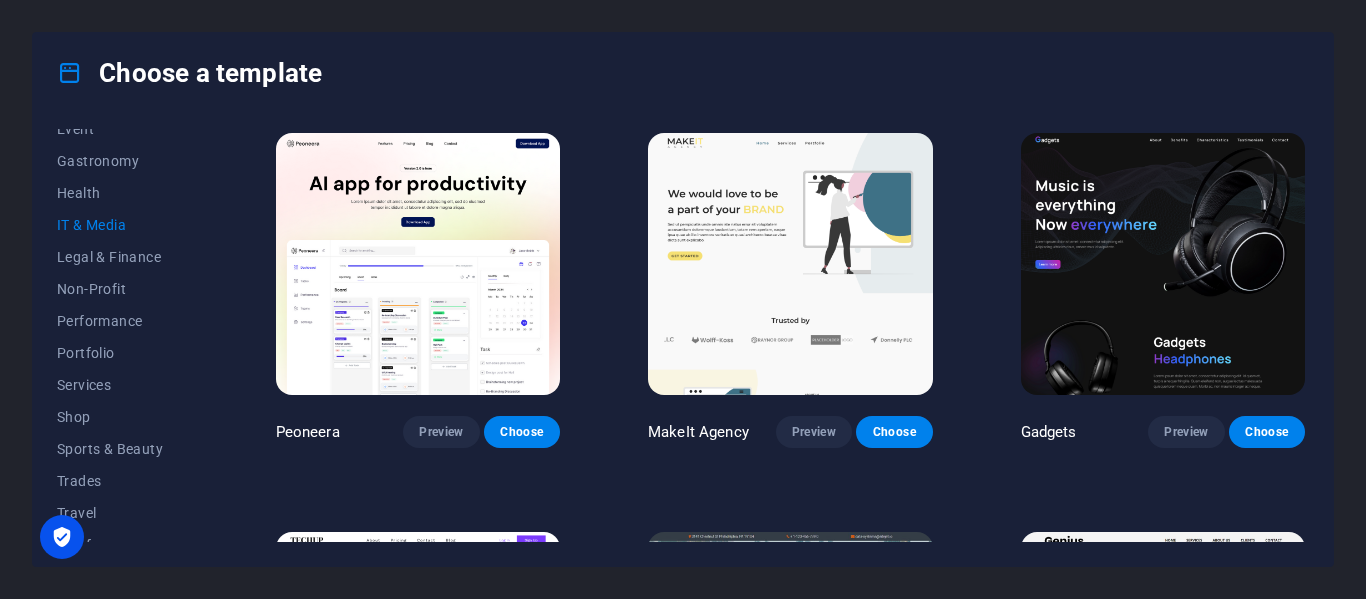 scroll, scrollTop: 400, scrollLeft: 0, axis: vertical 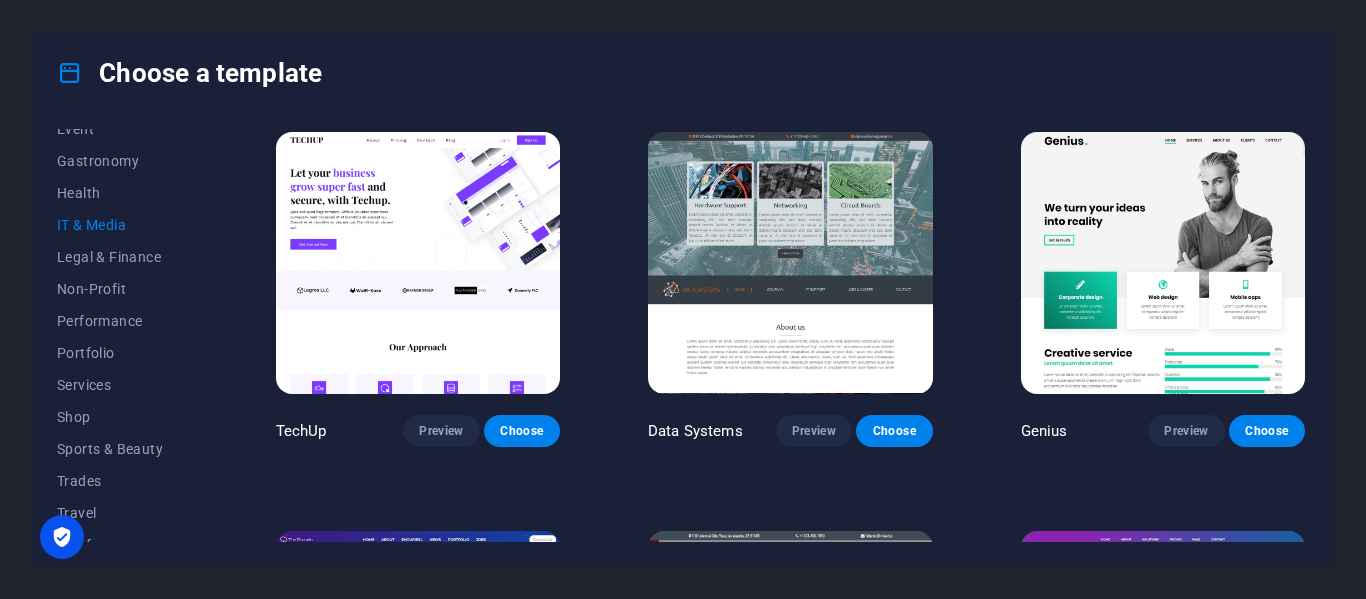 click at bounding box center (418, 263) 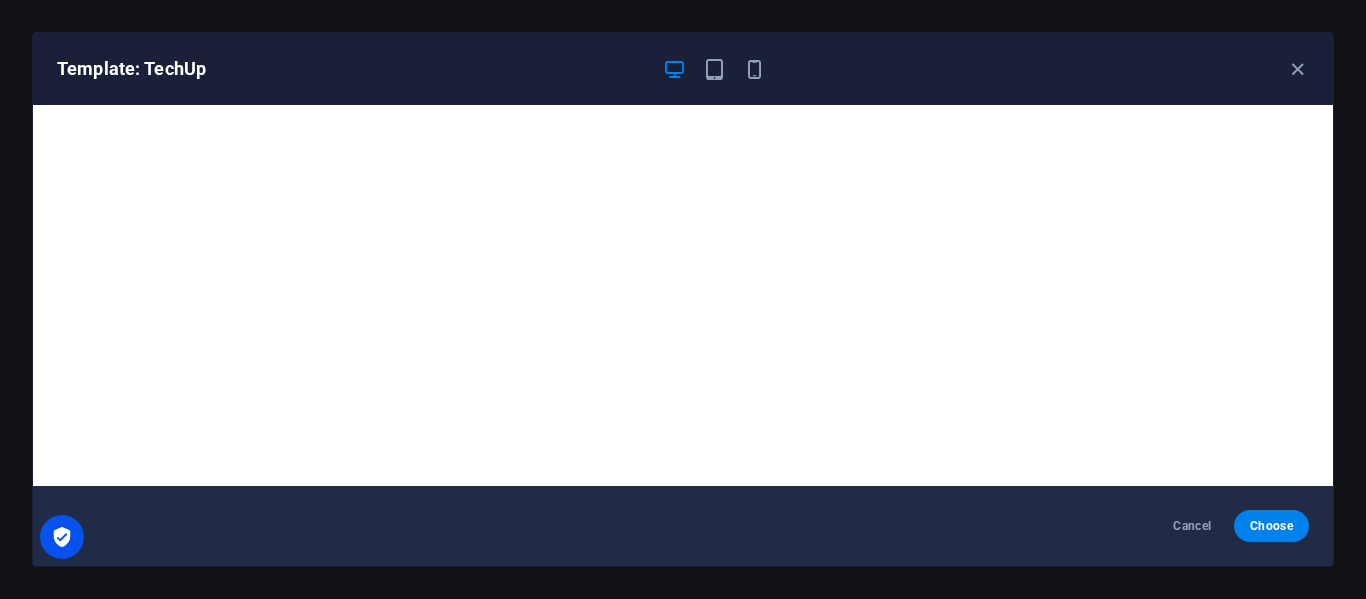 scroll, scrollTop: 5, scrollLeft: 0, axis: vertical 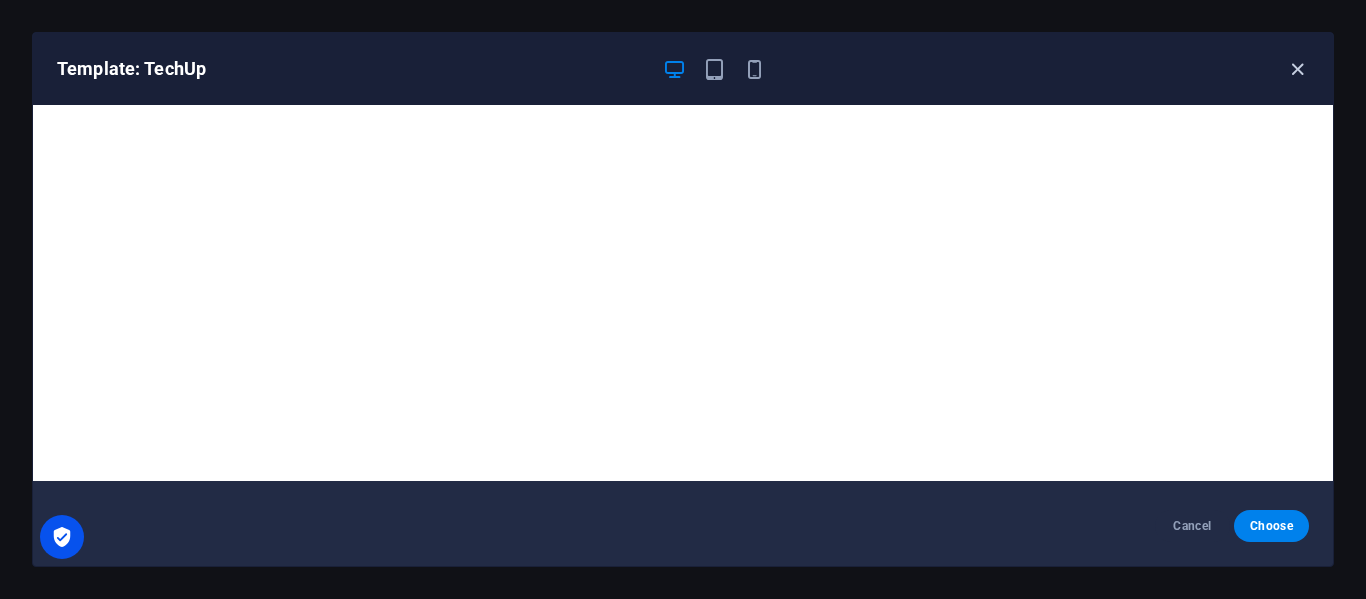 click at bounding box center [1297, 69] 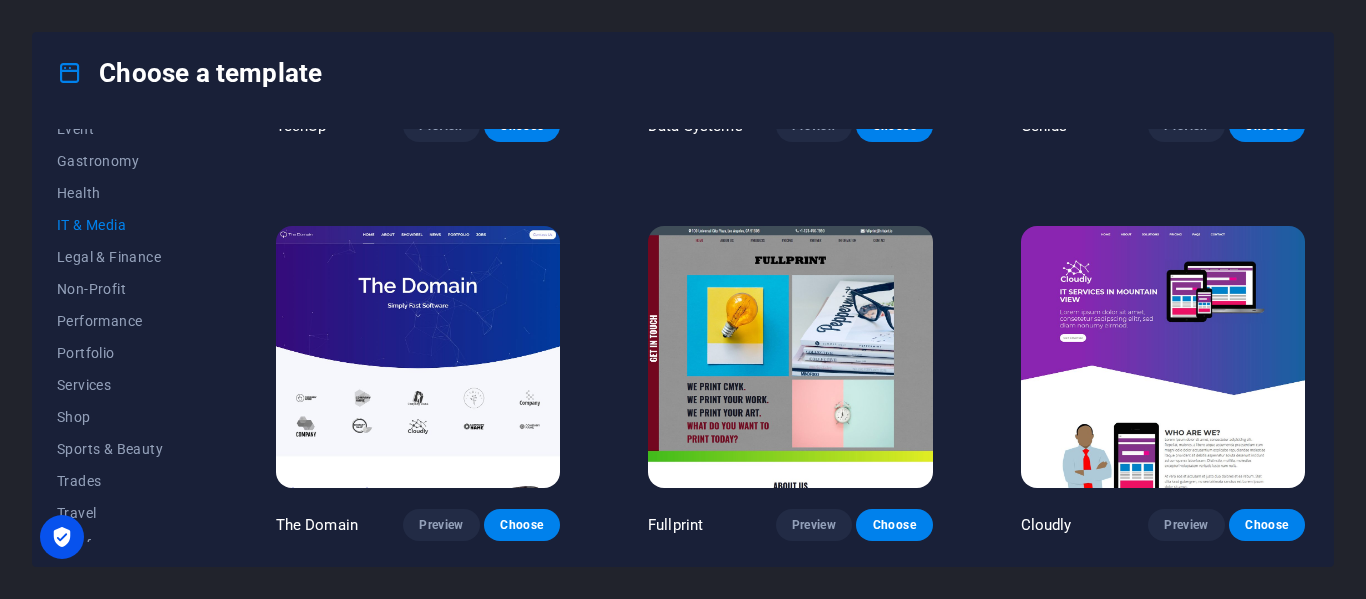 scroll, scrollTop: 494, scrollLeft: 0, axis: vertical 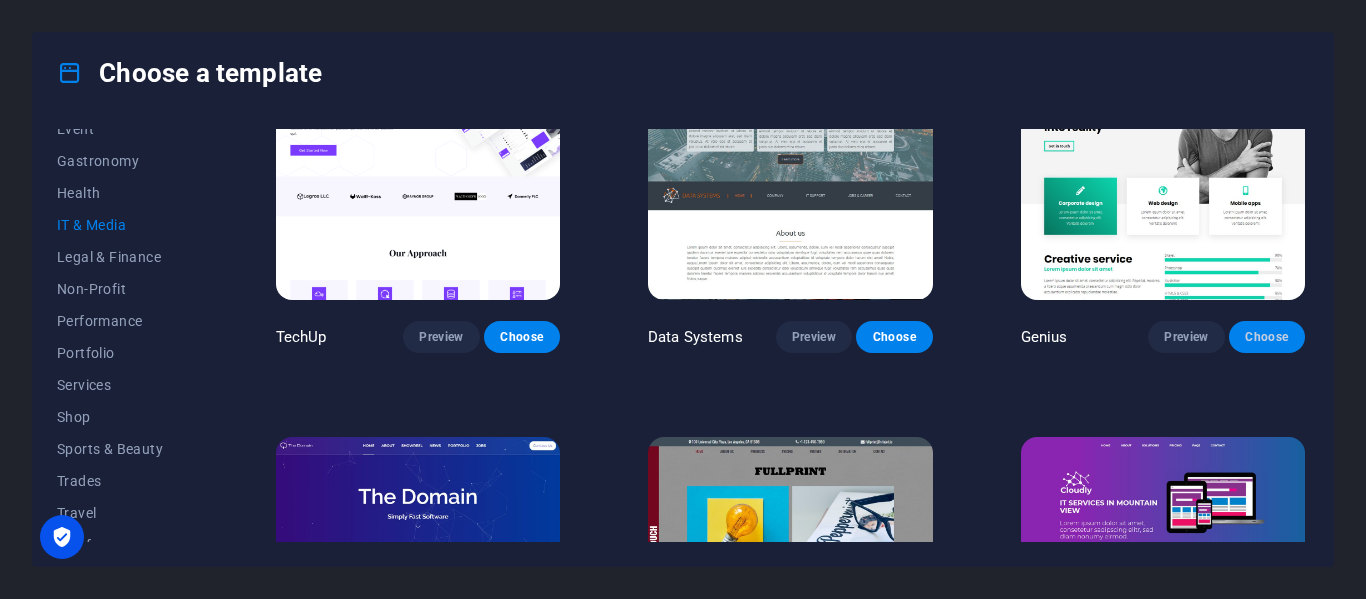 click on "Choose" at bounding box center [1267, 337] 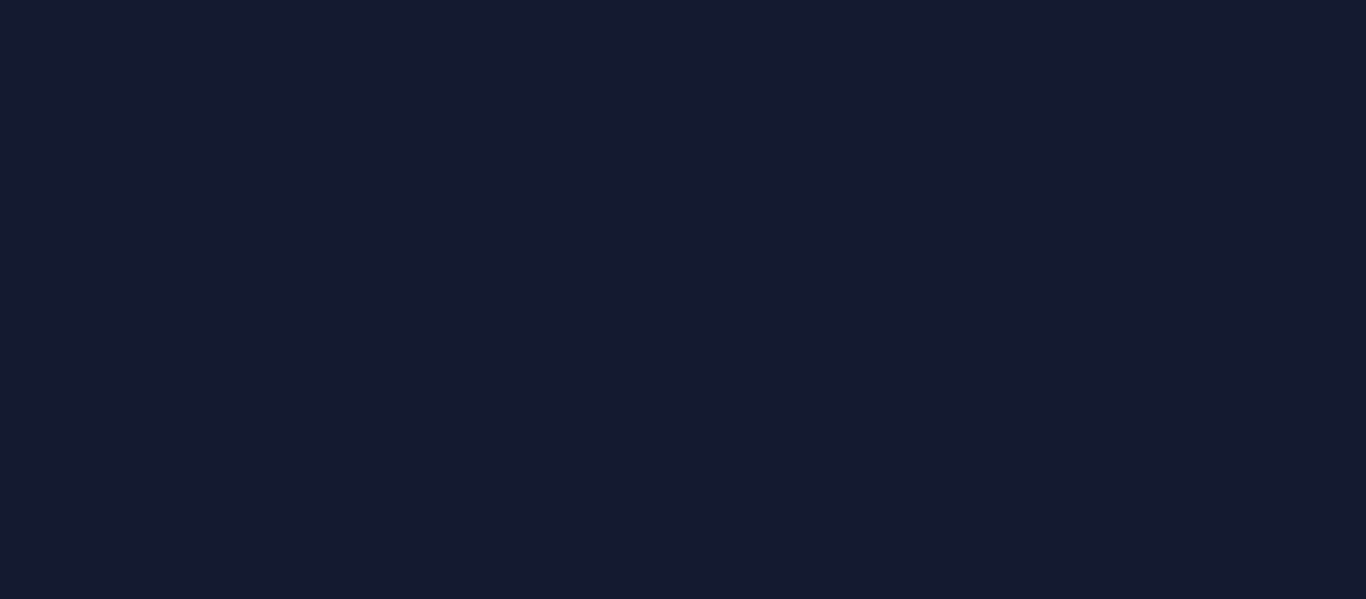 scroll, scrollTop: 0, scrollLeft: 0, axis: both 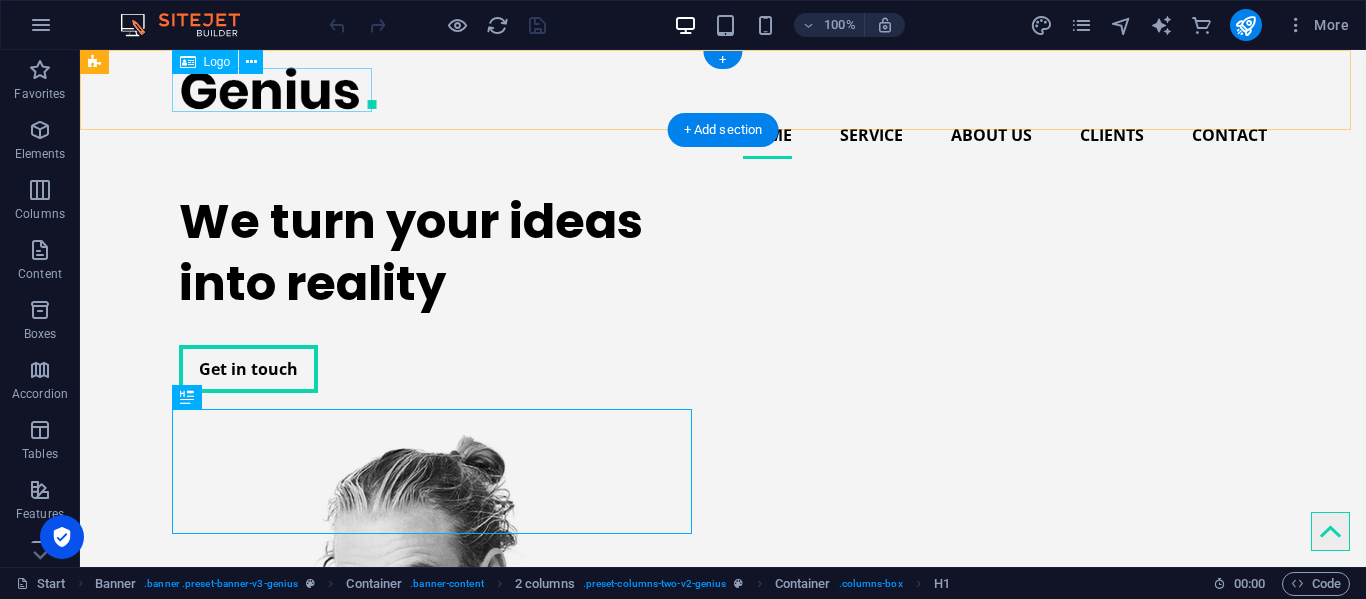 click at bounding box center [723, 88] 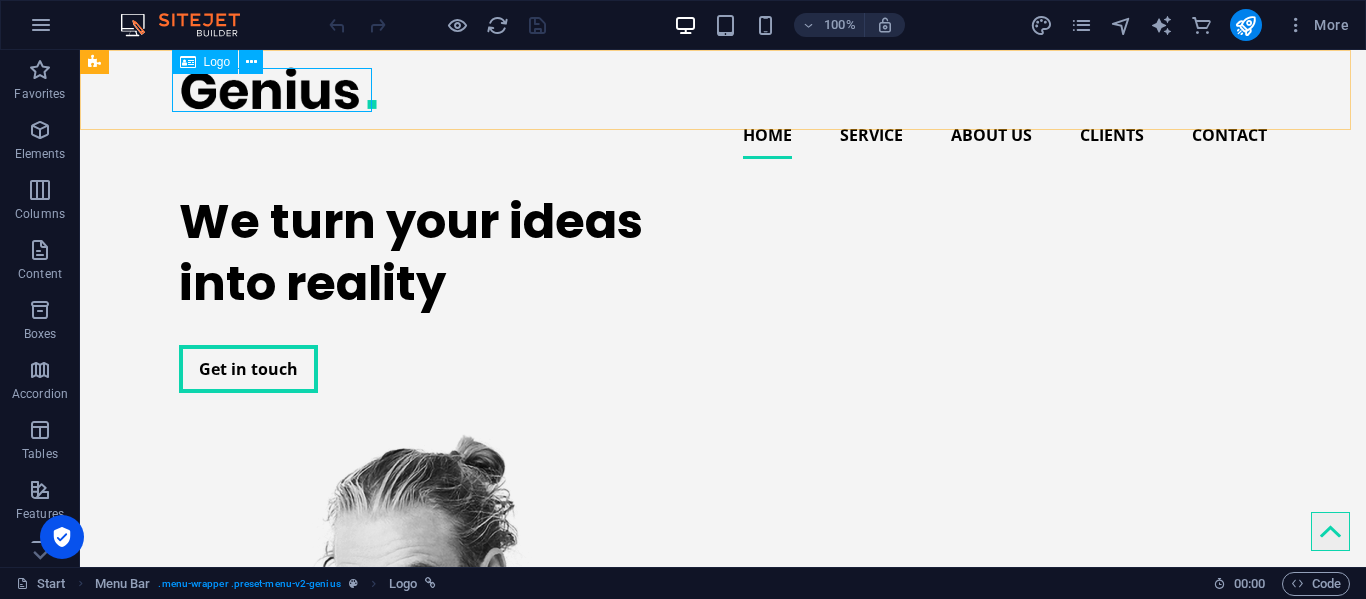 click on "Logo" at bounding box center [217, 62] 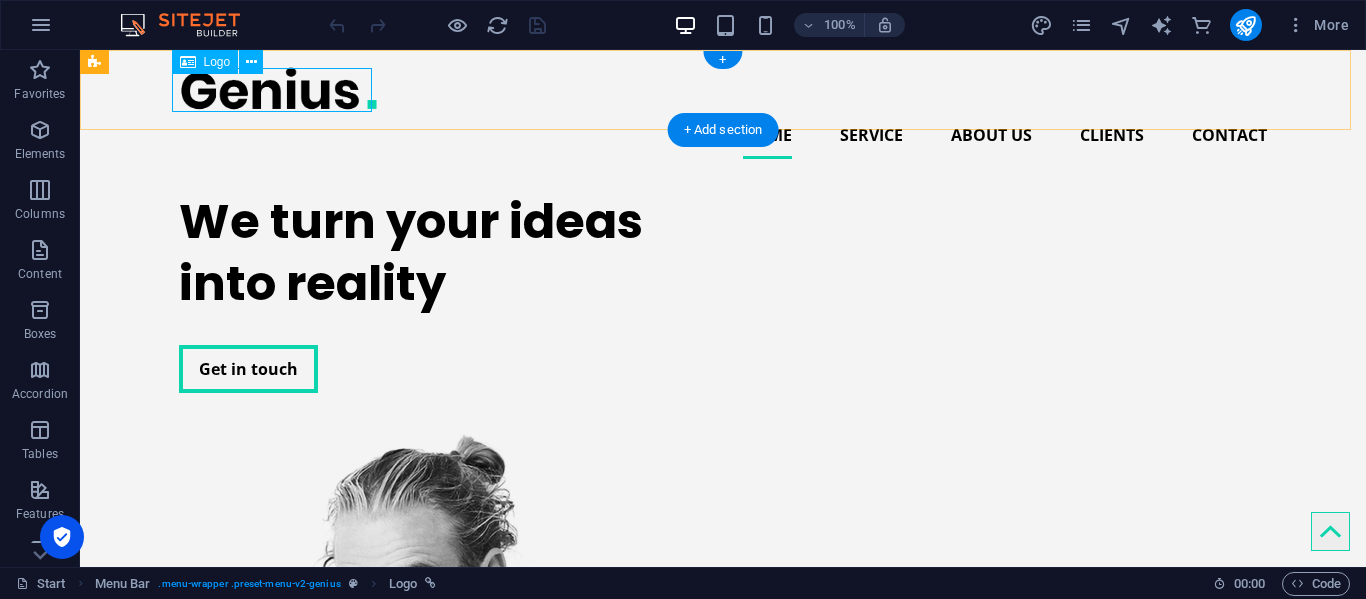 click at bounding box center (723, 88) 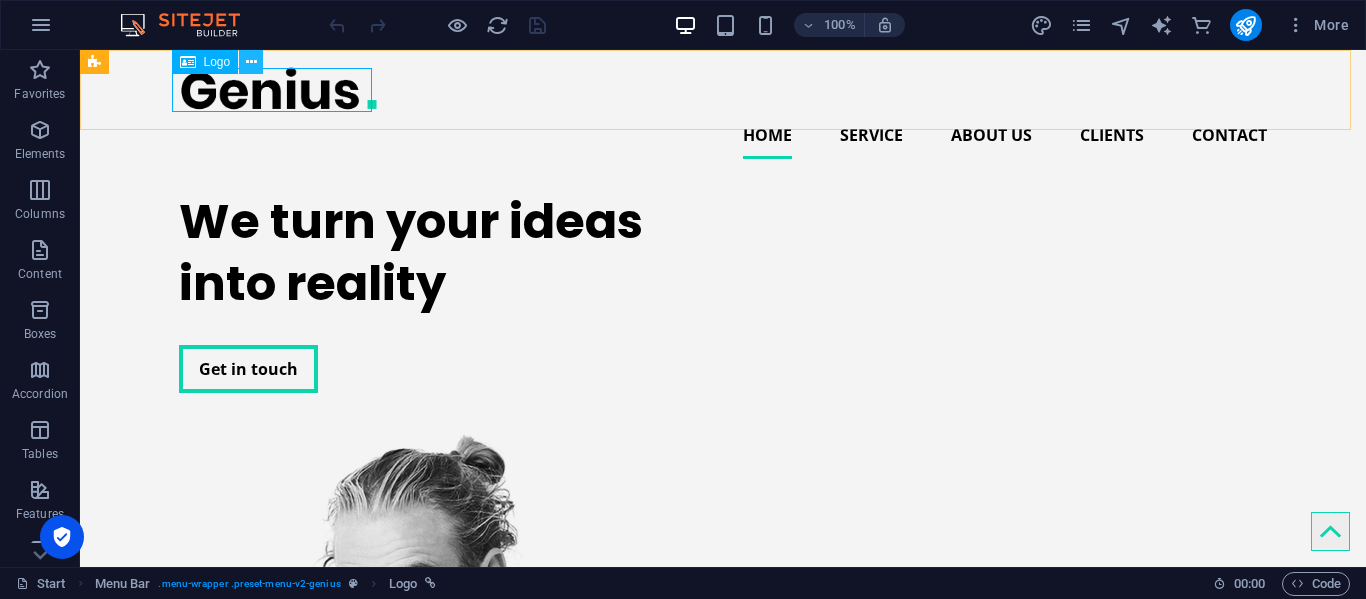 click at bounding box center [251, 62] 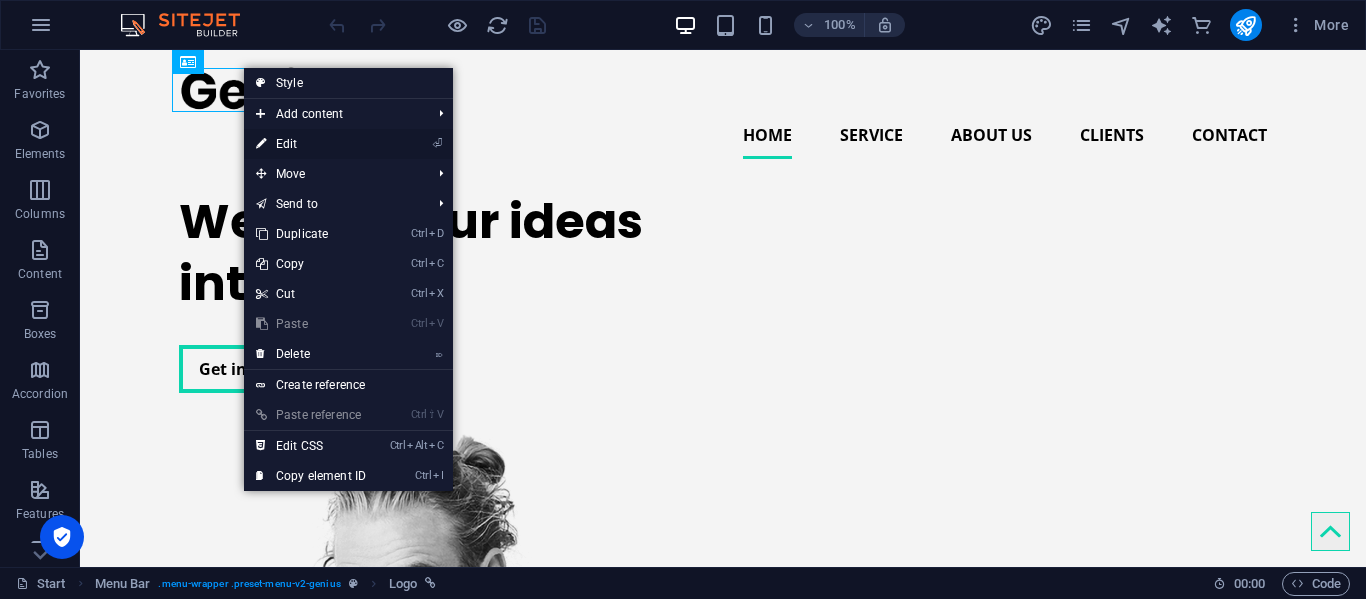 click on "⏎  Edit" at bounding box center [311, 144] 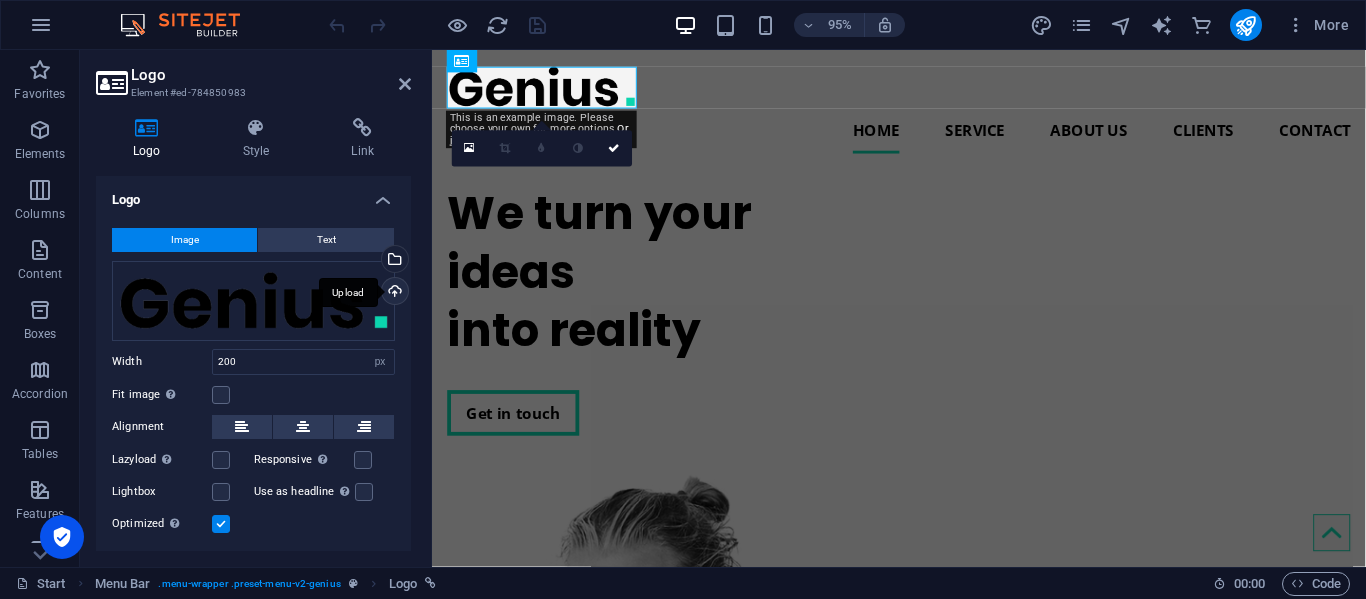 click on "Upload" at bounding box center [393, 293] 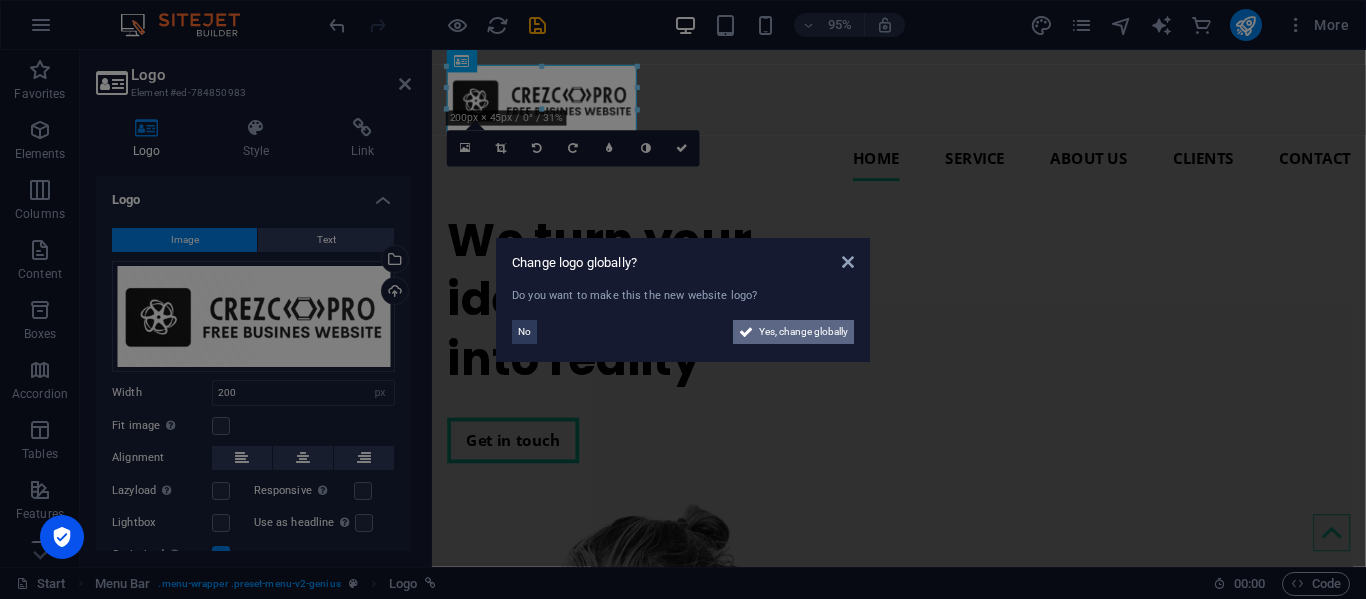 click on "Yes, change globally" at bounding box center [803, 332] 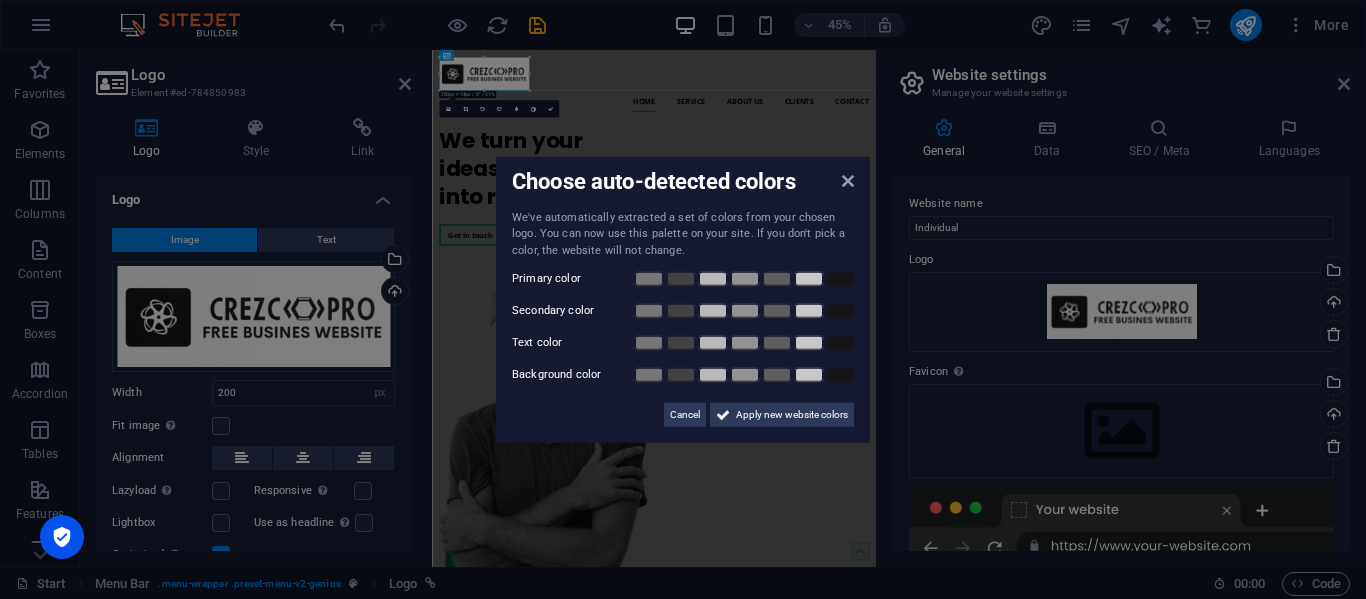 click on "Choose auto-detected colors We've automatically extracted a set of colors from your chosen logo. You can now use this palette on your site. If you don't pick a color, the website will not change.  Primary color Secondary color Text color Background color Cancel Apply new website colors" at bounding box center (683, 299) 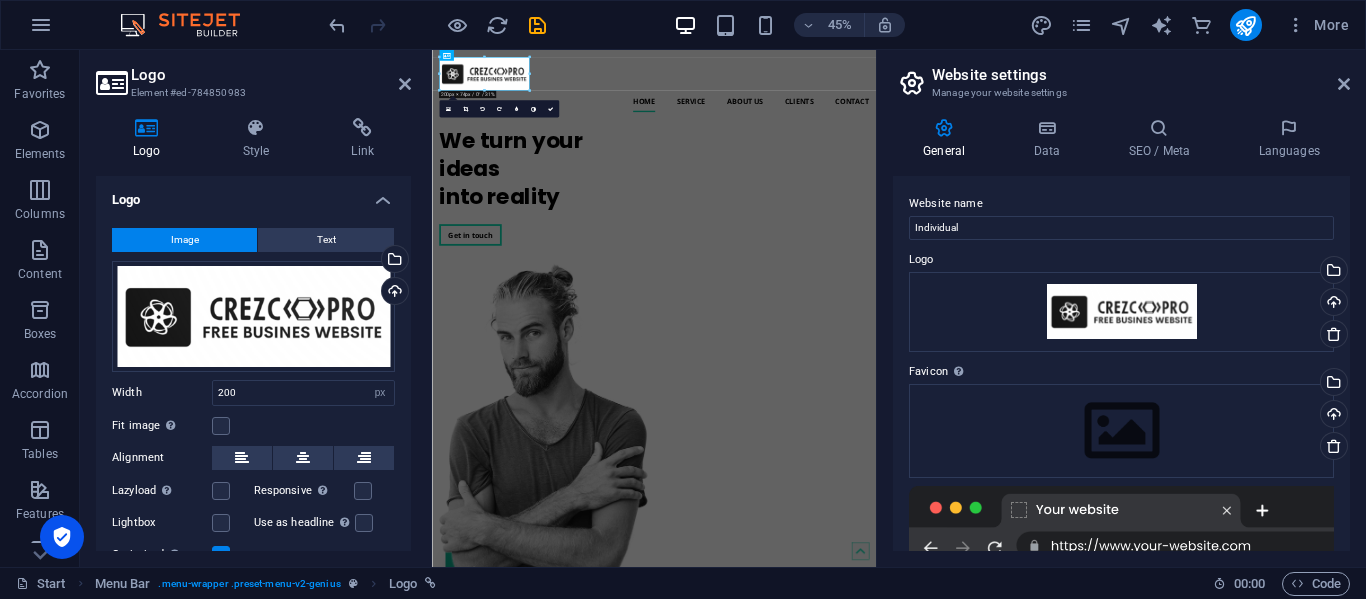 click on "Favicon Set the favicon of your website here. A favicon is a small icon shown in the browser tab next to your website title. It helps visitors identify your website." at bounding box center [1121, 372] 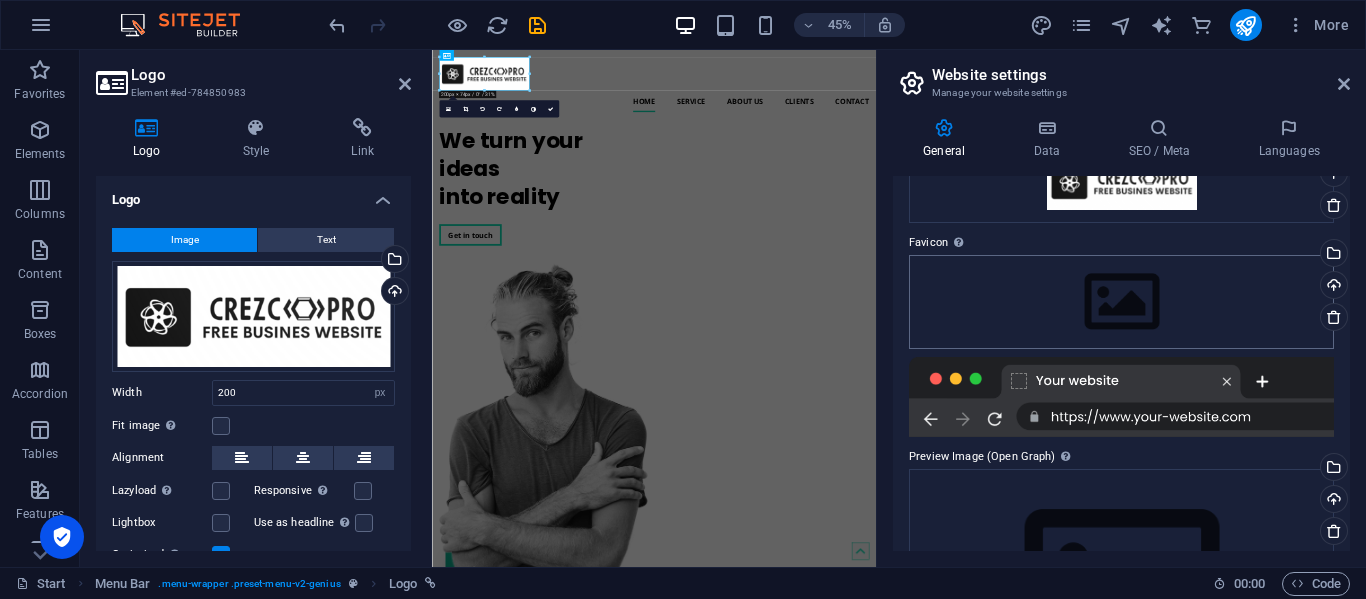 scroll, scrollTop: 292, scrollLeft: 0, axis: vertical 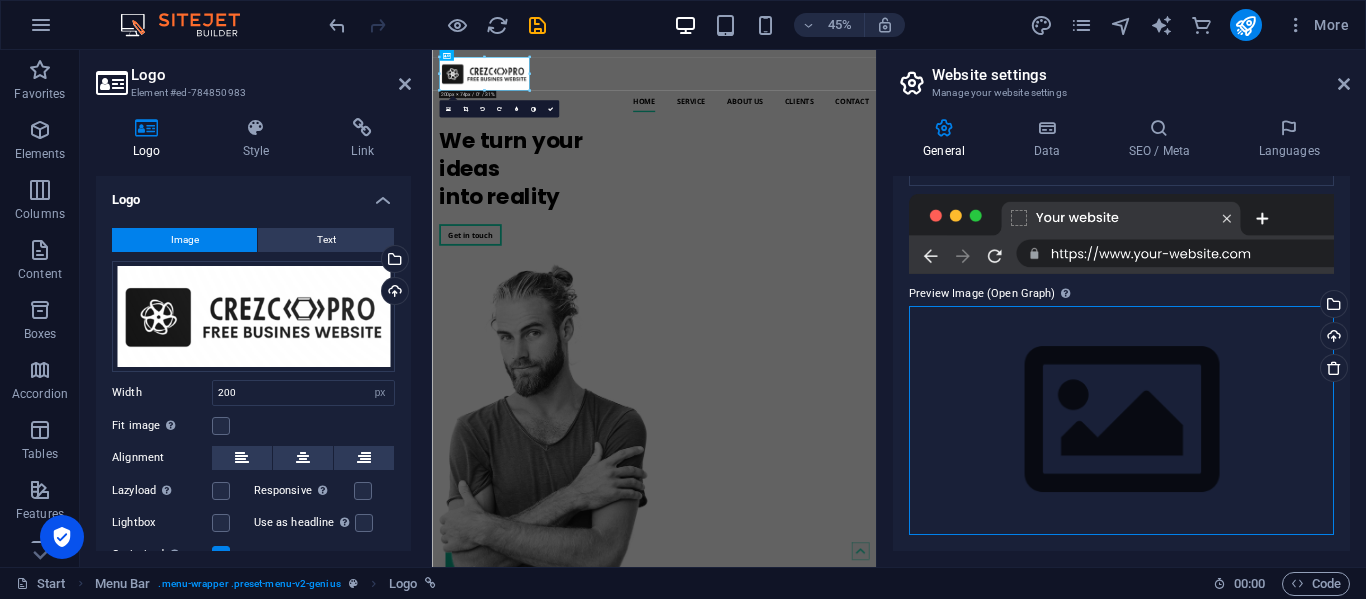click on "Drag files here, click to choose files or select files from Files or our free stock photos & videos" at bounding box center [1121, 420] 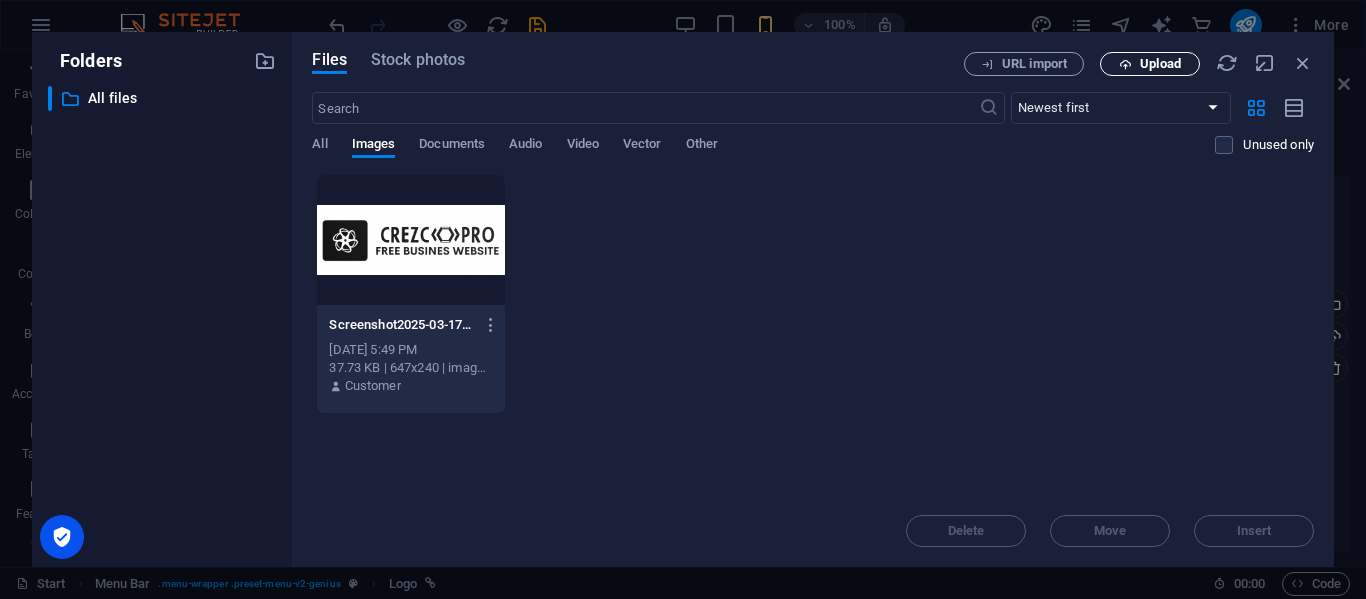 click on "Upload" at bounding box center [1160, 64] 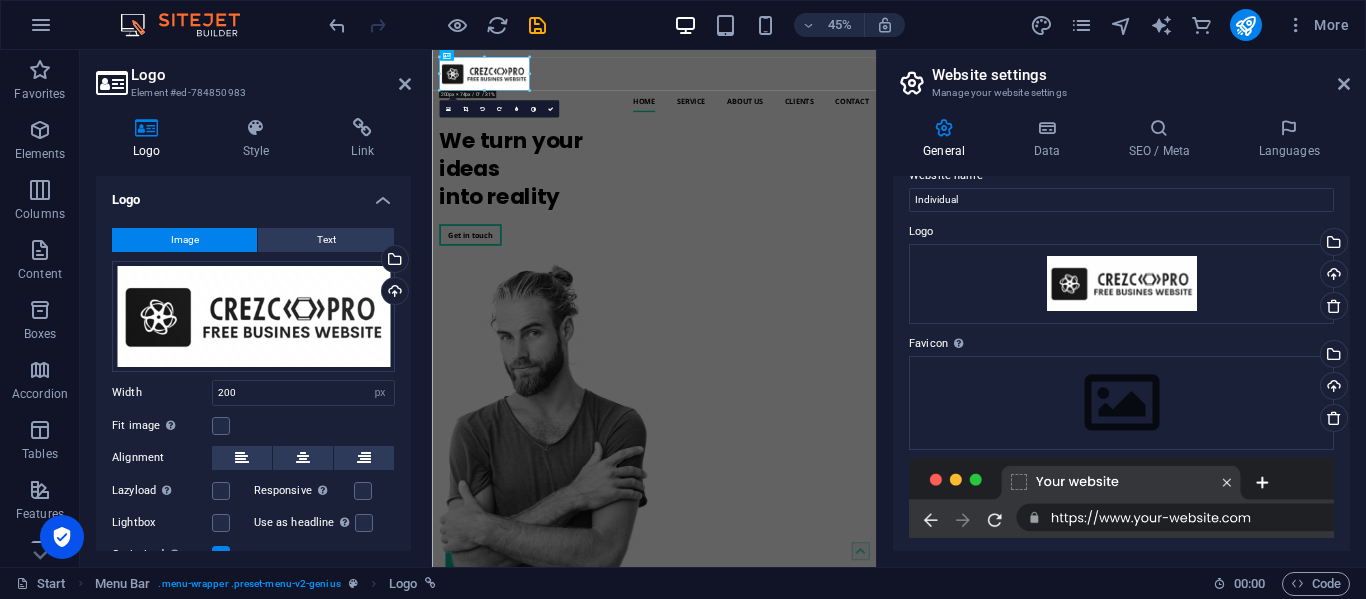 scroll, scrollTop: 26, scrollLeft: 0, axis: vertical 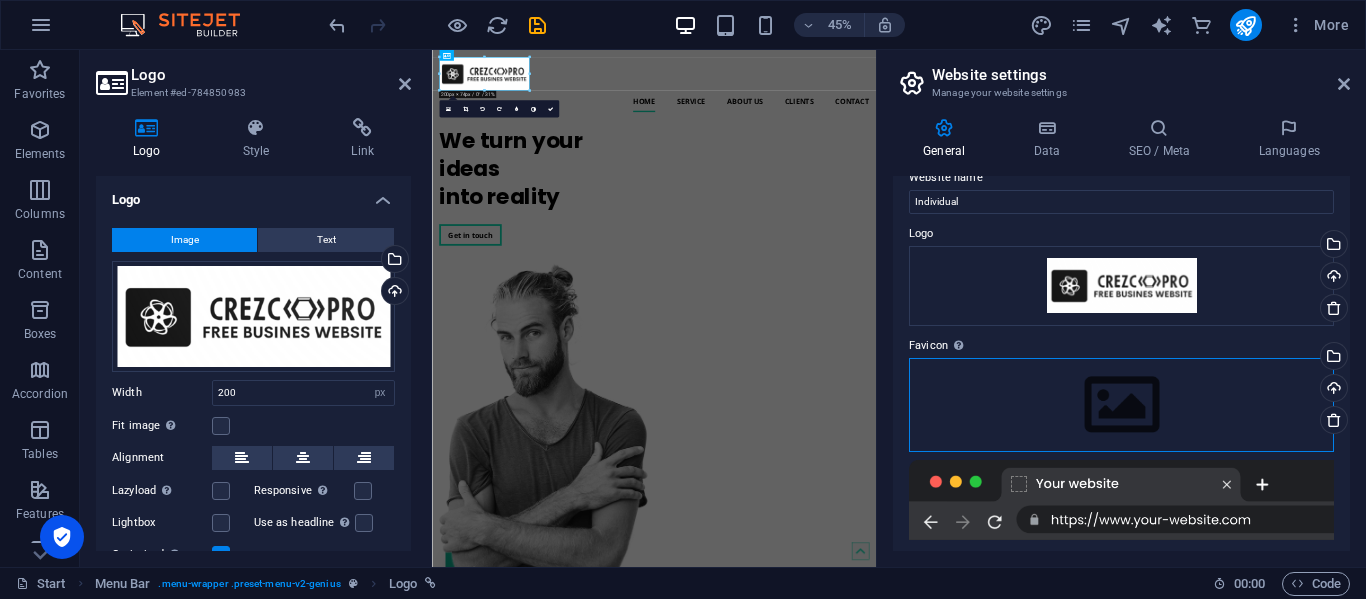 click on "Drag files here, click to choose files or select files from Files or our free stock photos & videos" at bounding box center (1121, 405) 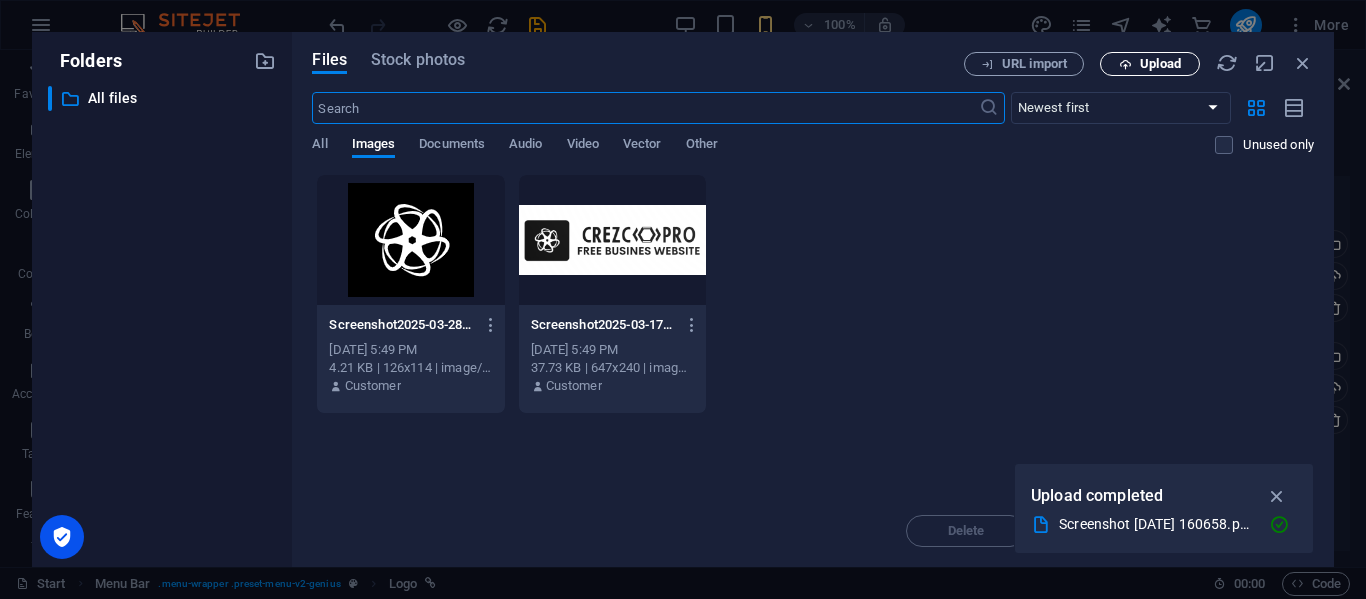 click on "Upload" at bounding box center [1160, 64] 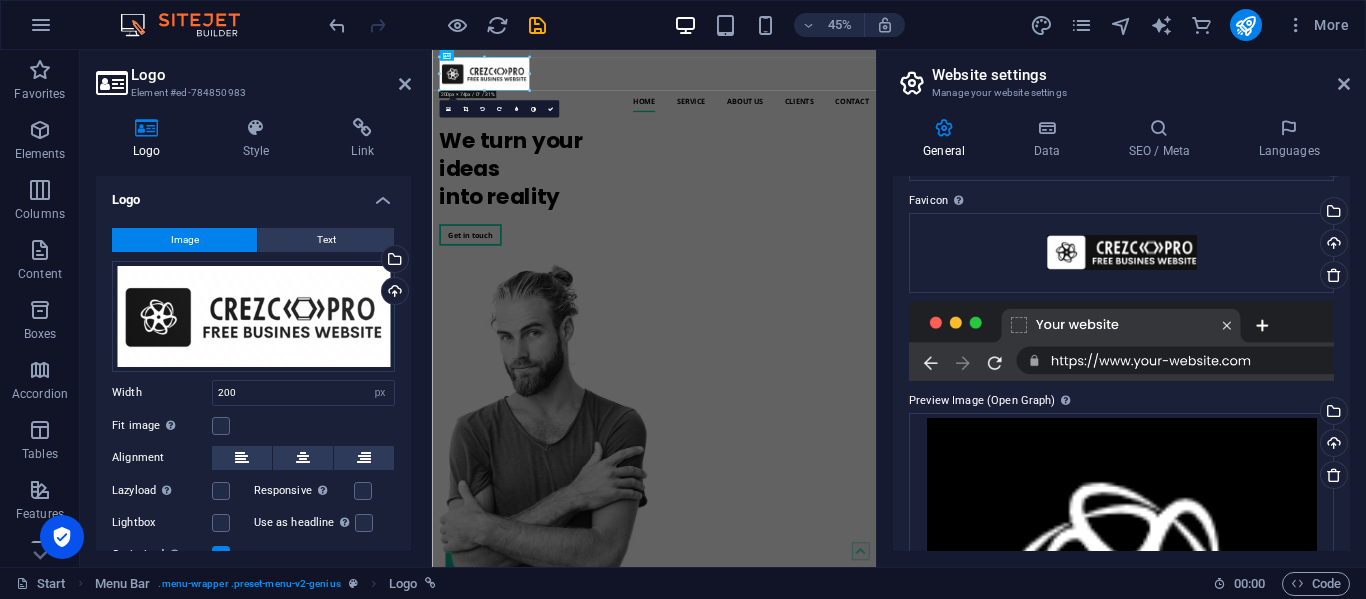 scroll, scrollTop: 126, scrollLeft: 0, axis: vertical 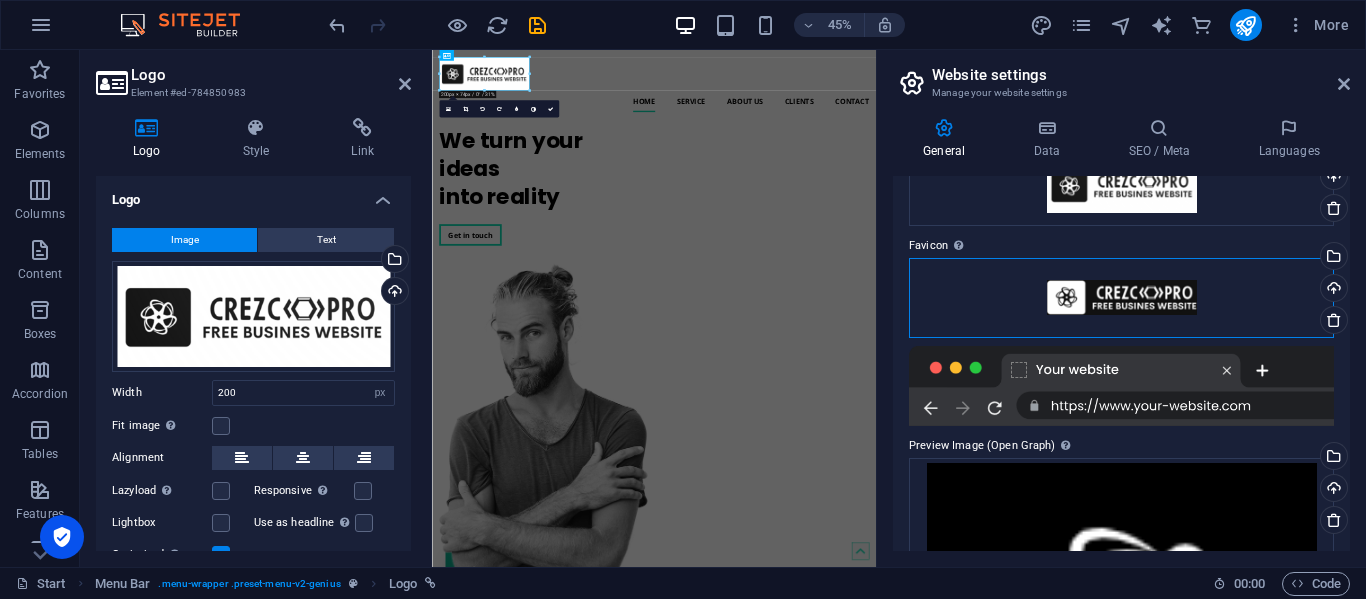click on "Drag files here, click to choose files or select files from Files or our free stock photos & videos" at bounding box center [1121, 298] 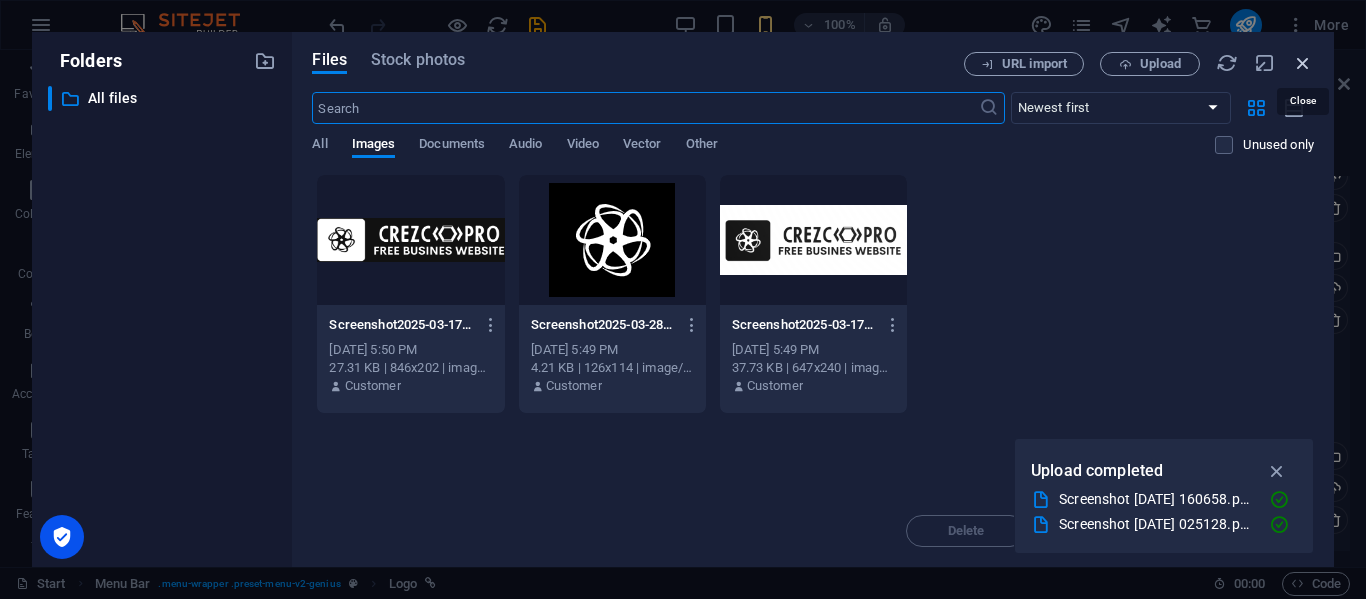 click at bounding box center (1303, 63) 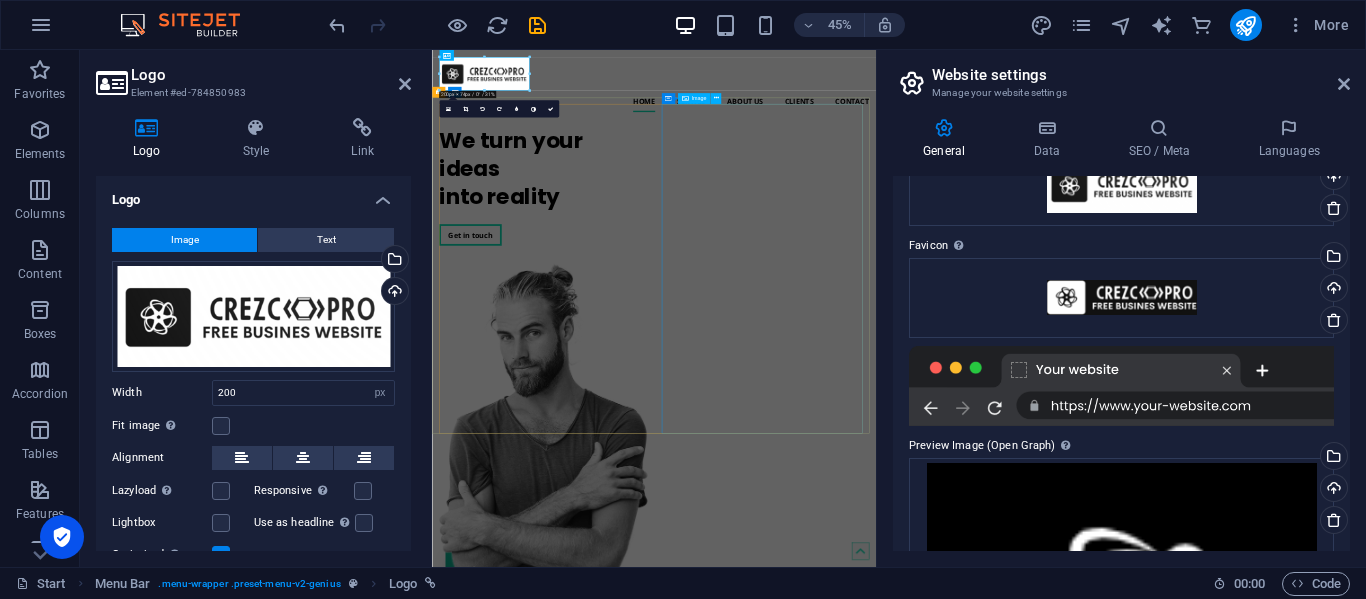click at bounding box center [675, 905] 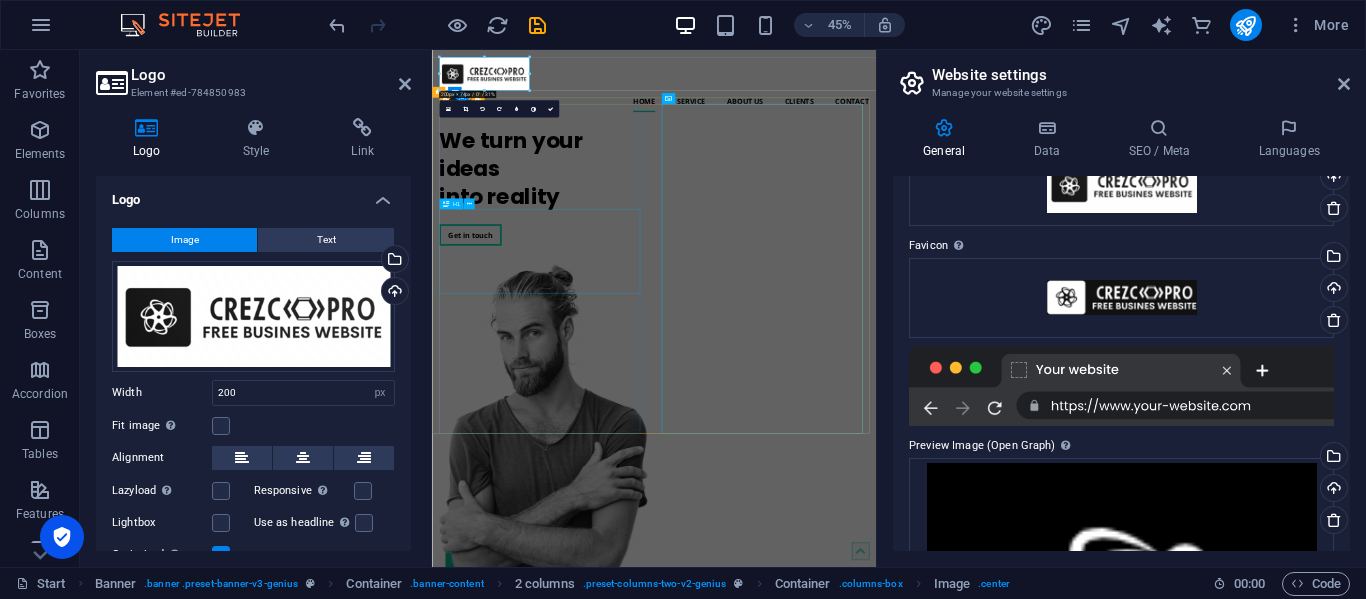 click at bounding box center (675, 905) 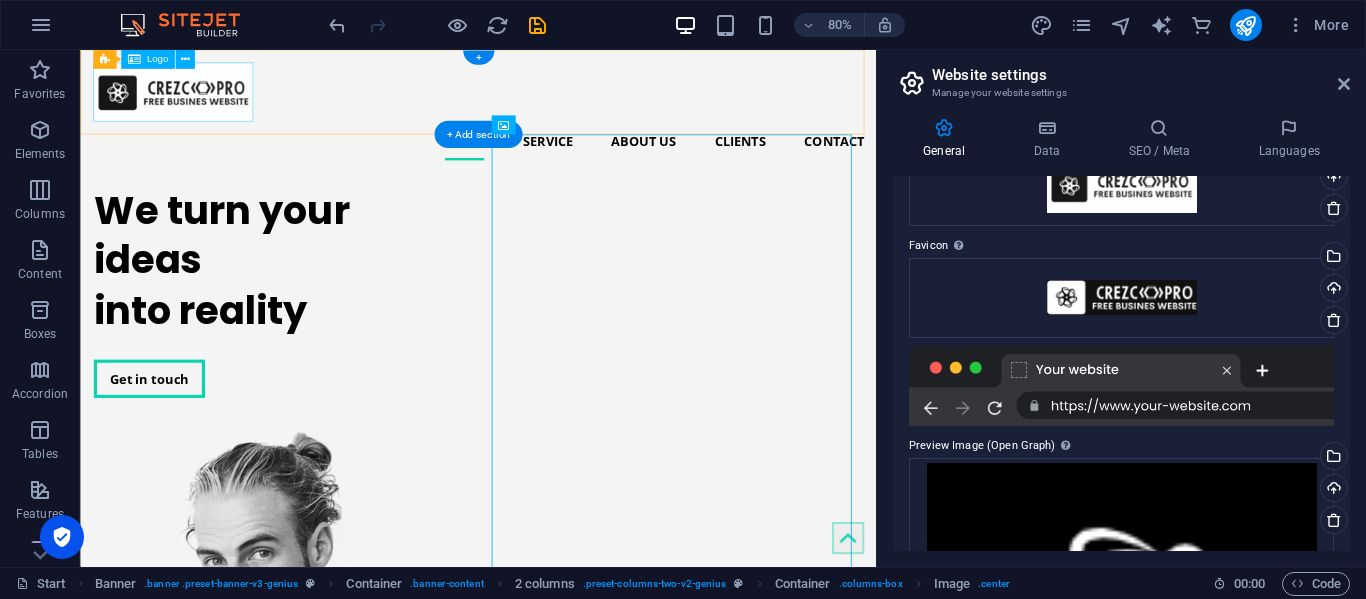 click at bounding box center (577, 103) 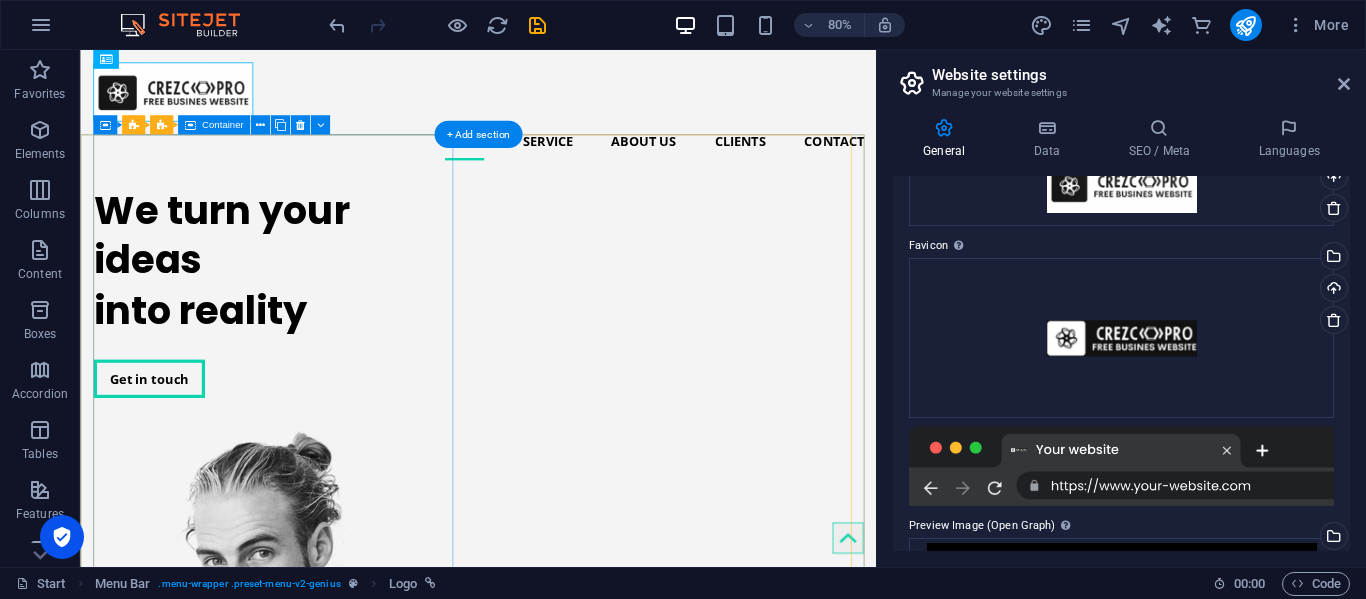 click on "We turn your ideas into reality  Get in touch" at bounding box center [325, 352] 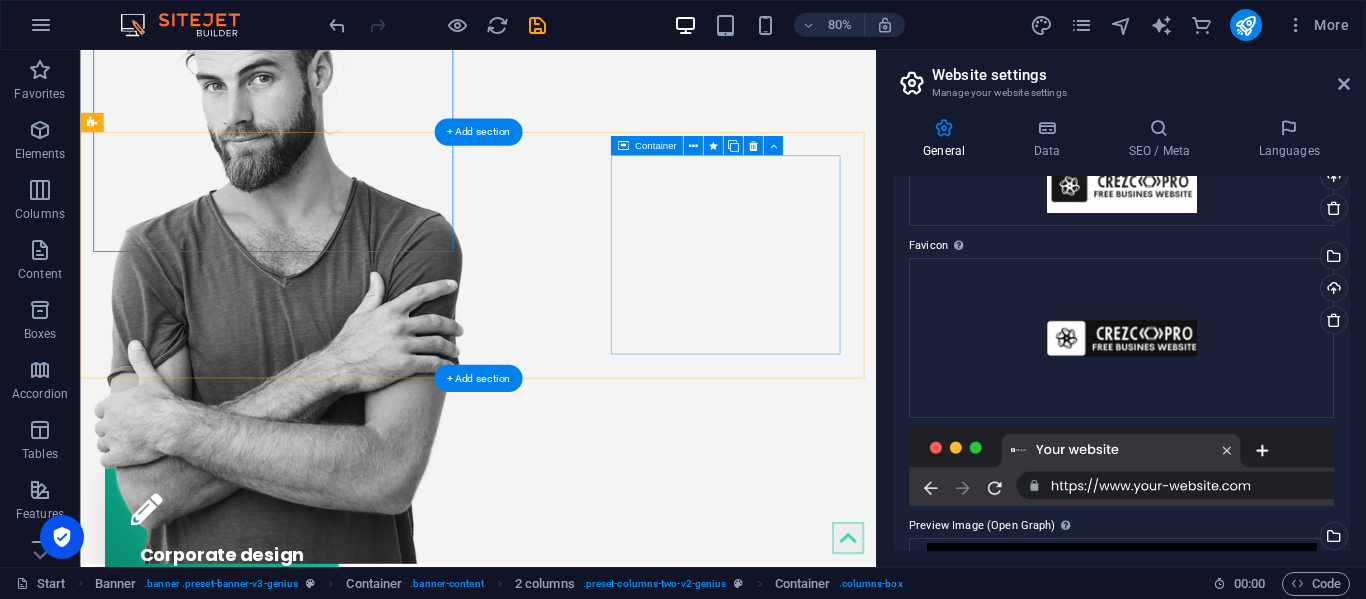 scroll, scrollTop: 600, scrollLeft: 0, axis: vertical 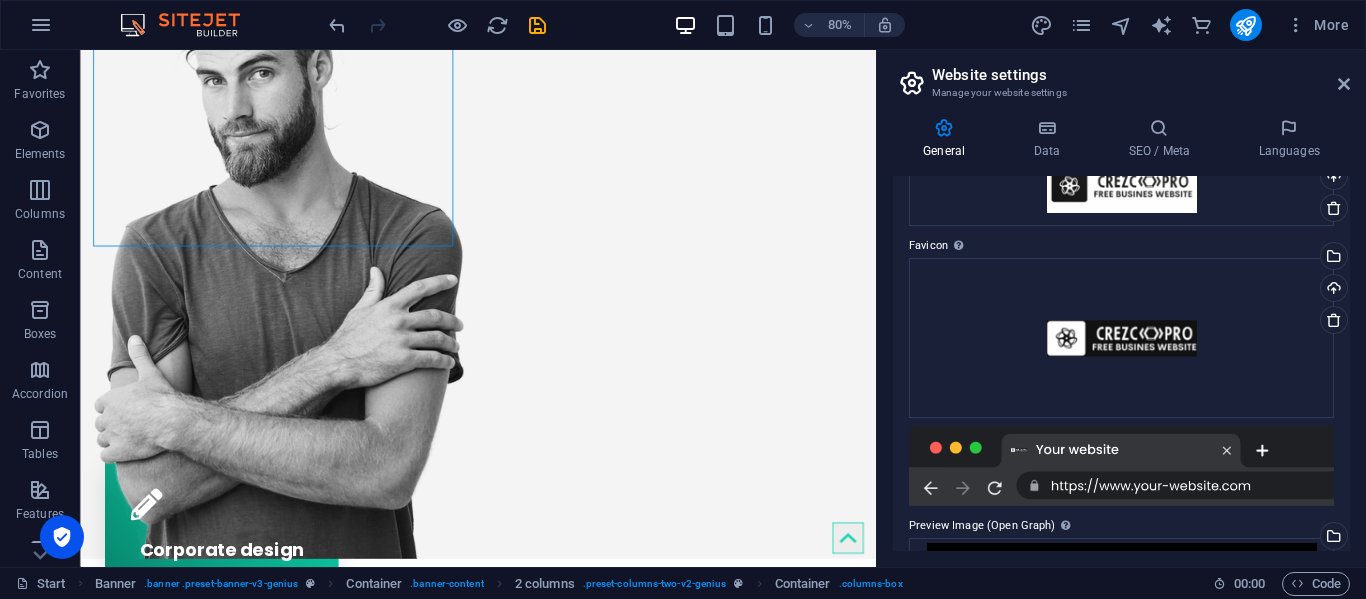 click on "Website settings Manage your website settings" at bounding box center (1123, 76) 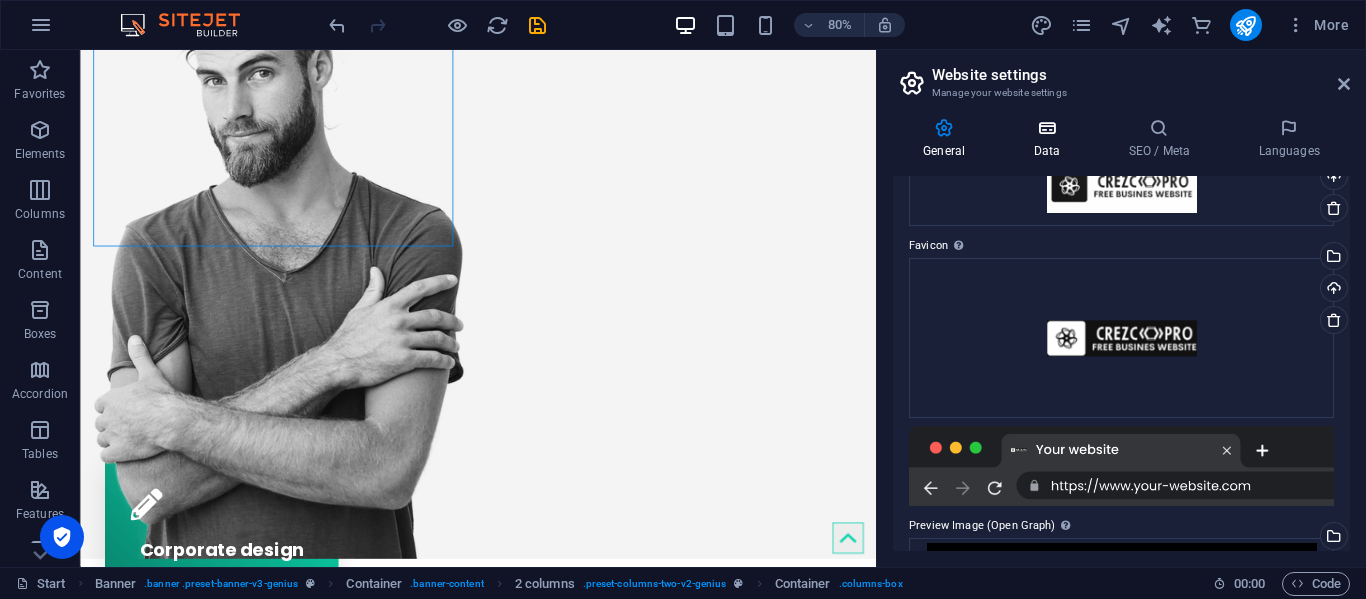 click on "Data" at bounding box center [1050, 139] 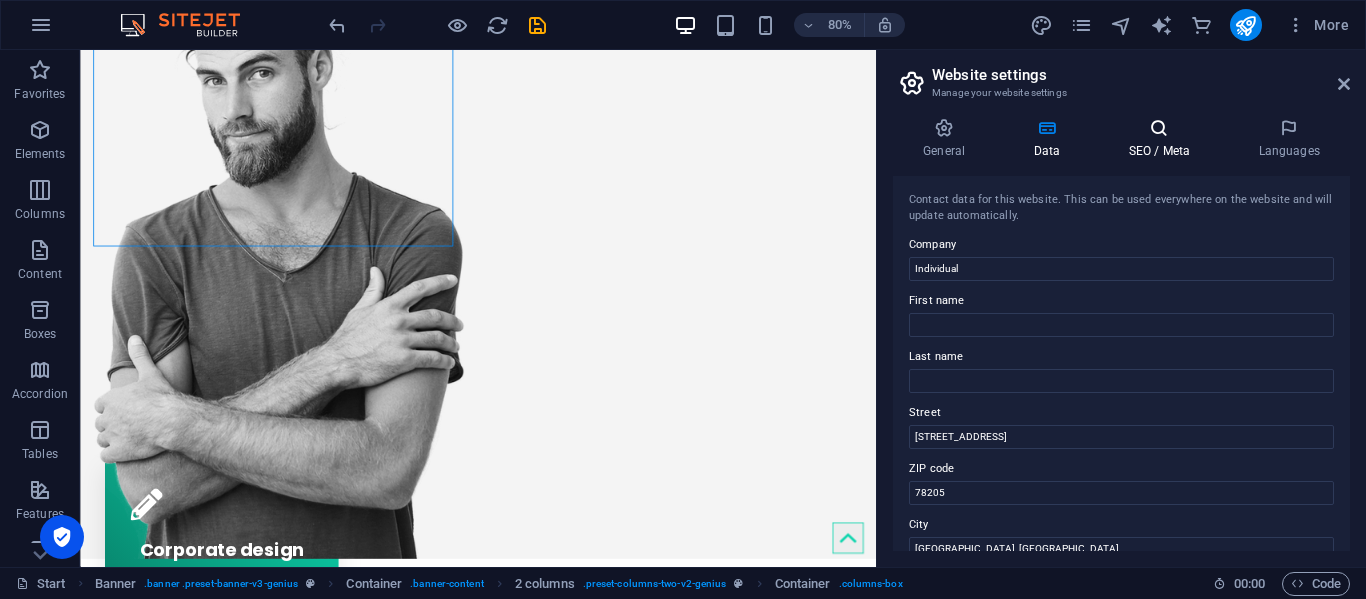 click at bounding box center [1159, 128] 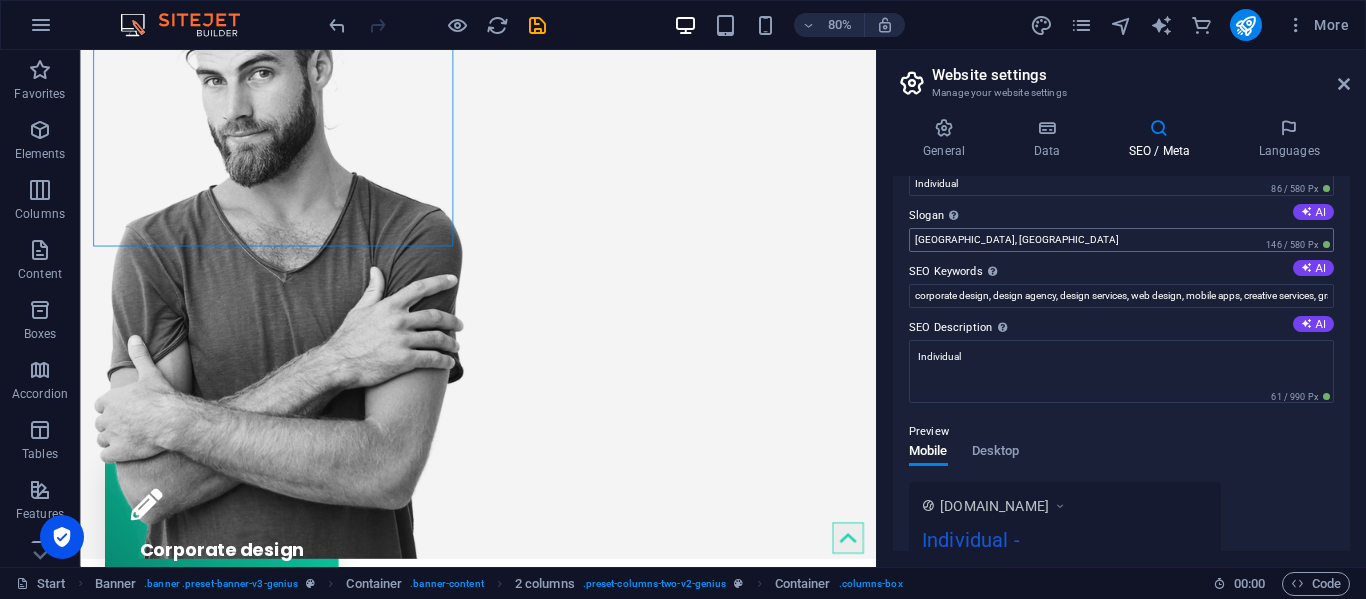 scroll, scrollTop: 0, scrollLeft: 0, axis: both 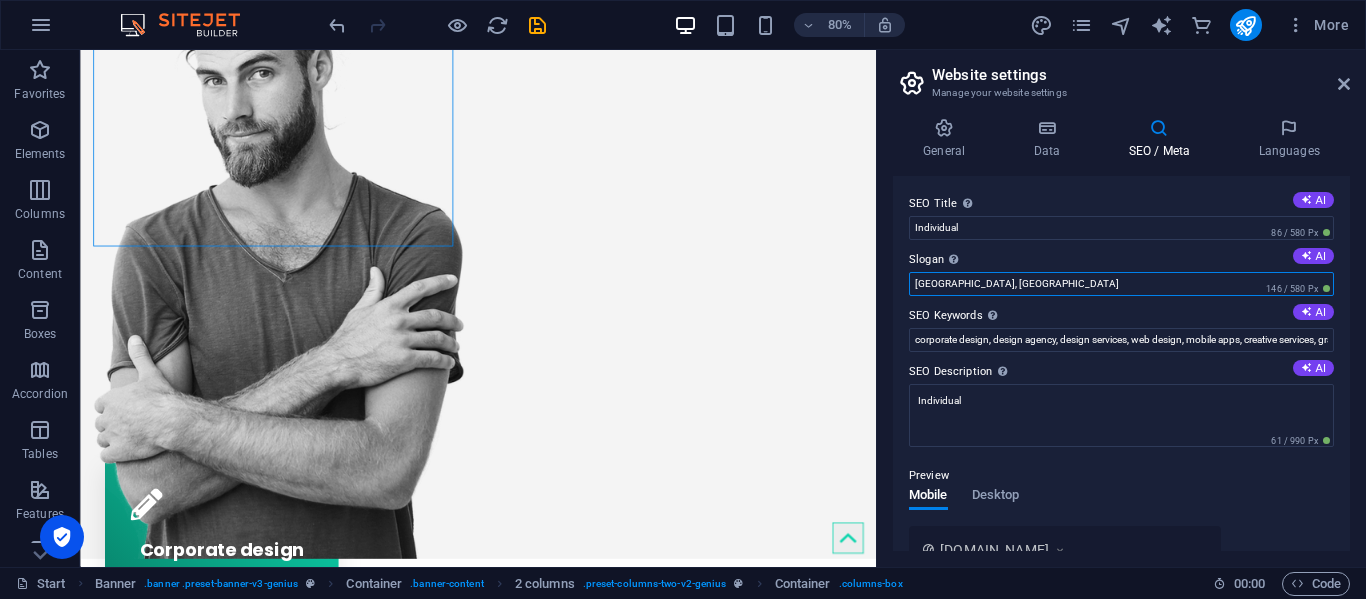 click on "San Antonio, TX" at bounding box center [1121, 284] 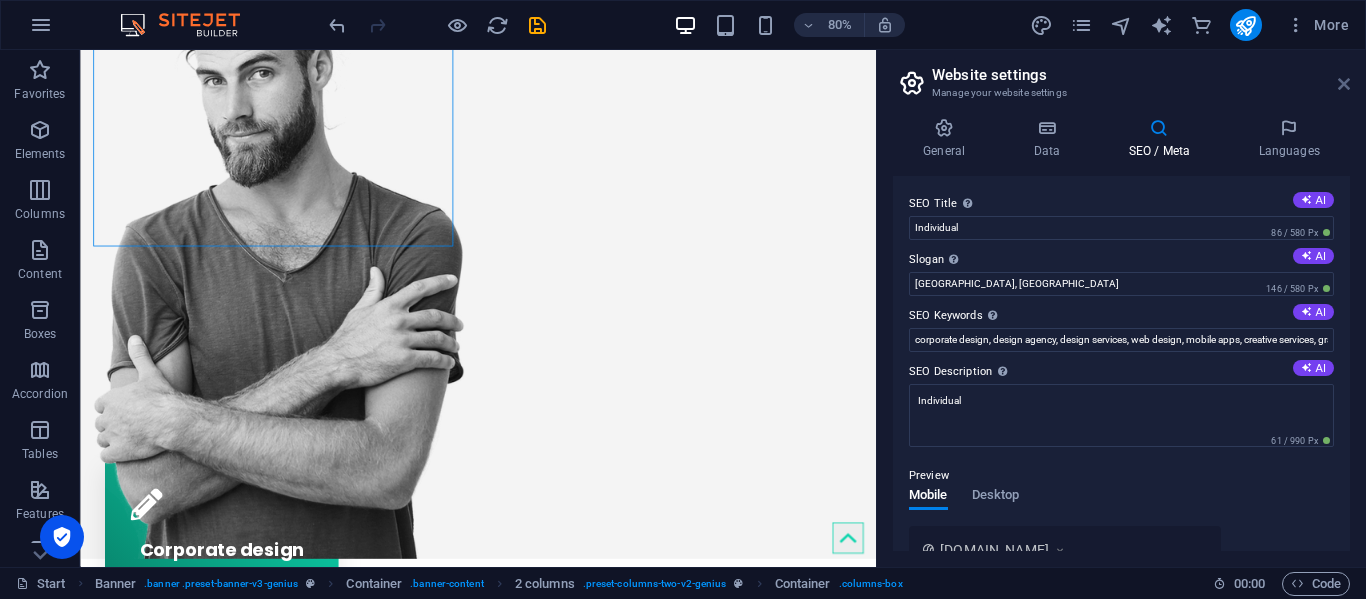 click at bounding box center [1344, 84] 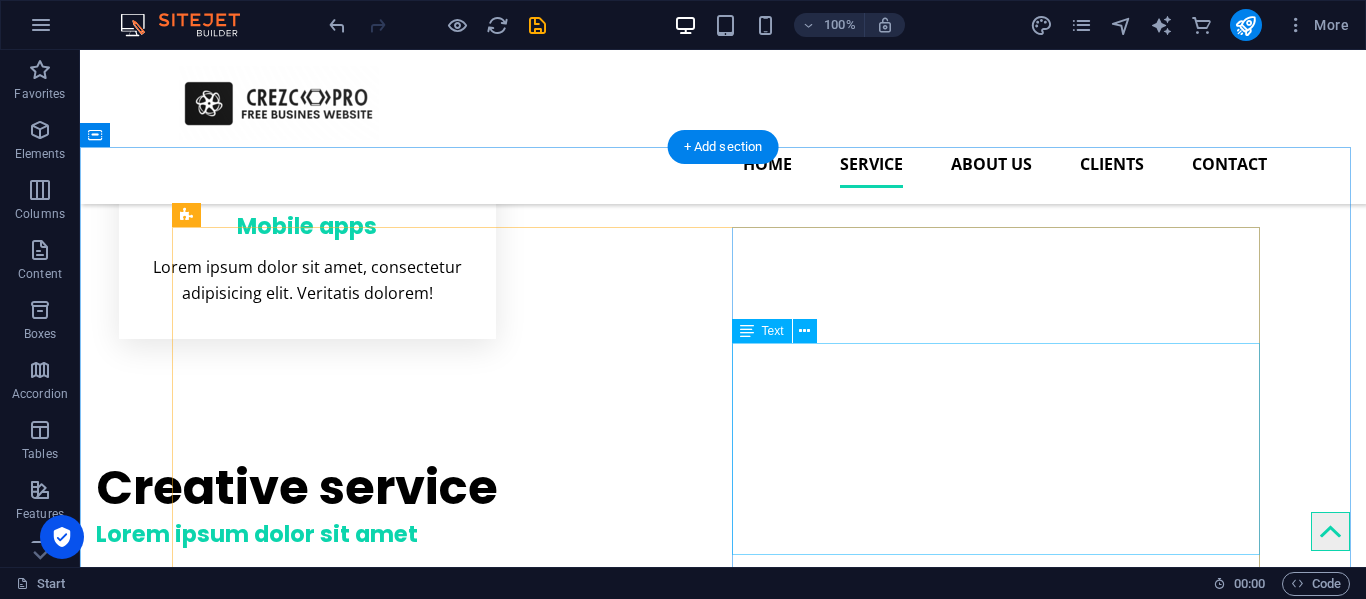 scroll, scrollTop: 1400, scrollLeft: 0, axis: vertical 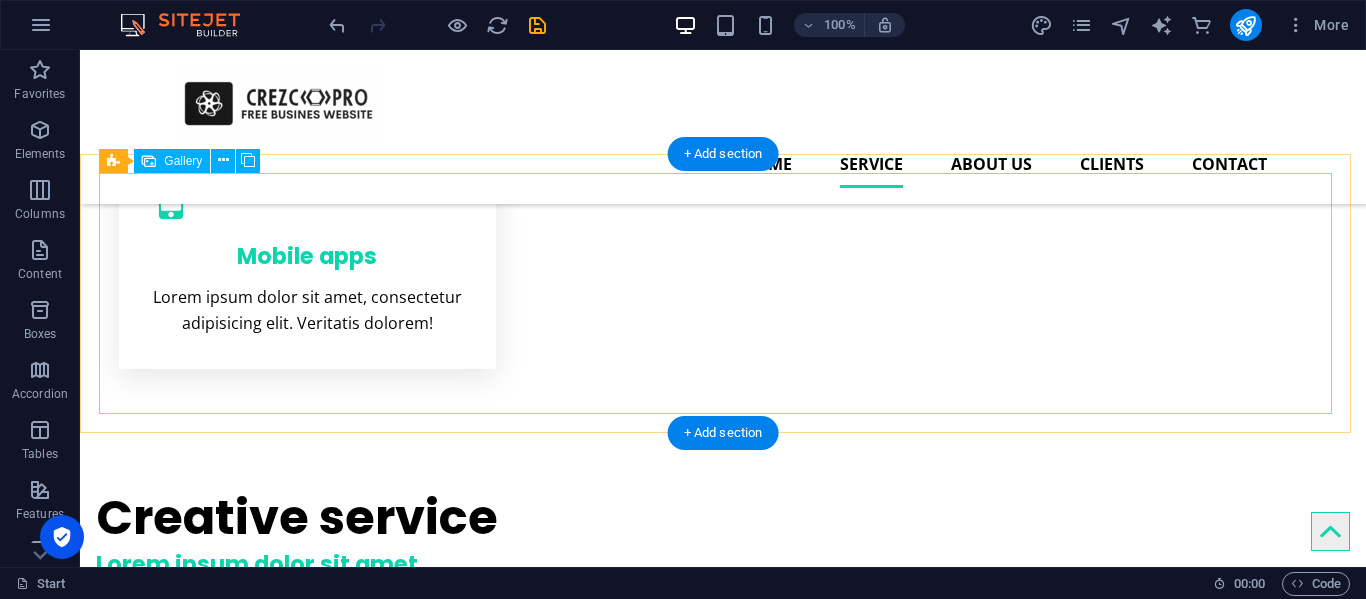click at bounding box center [722, 1472] 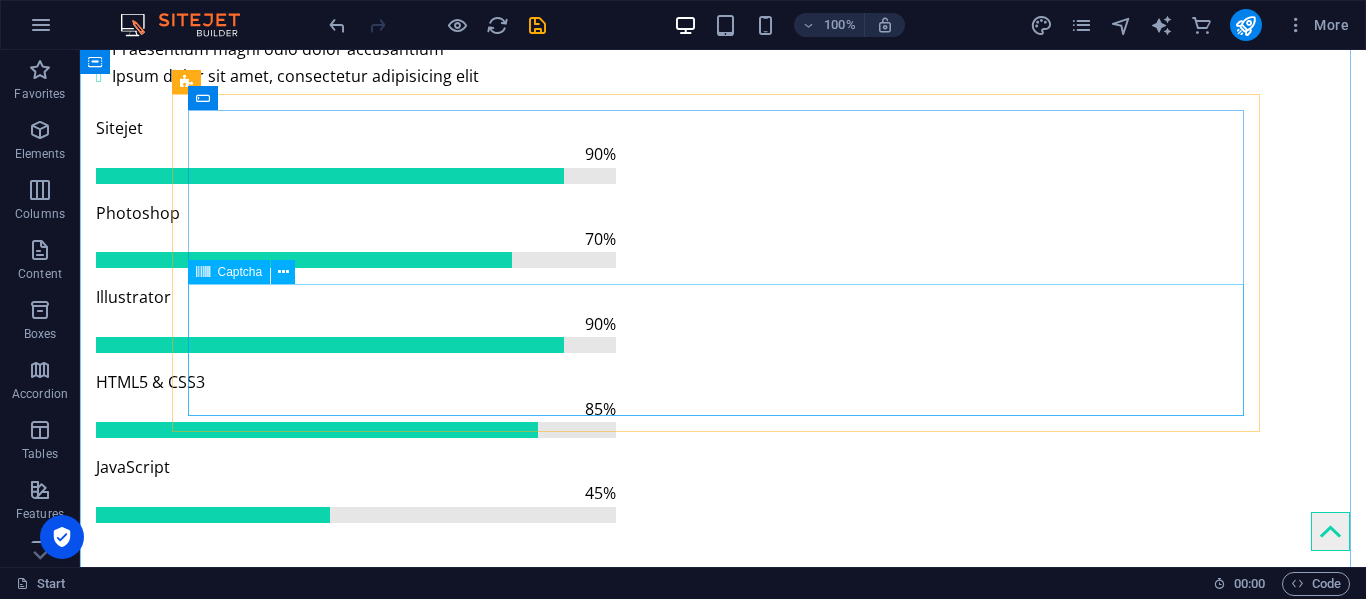 scroll, scrollTop: 2300, scrollLeft: 0, axis: vertical 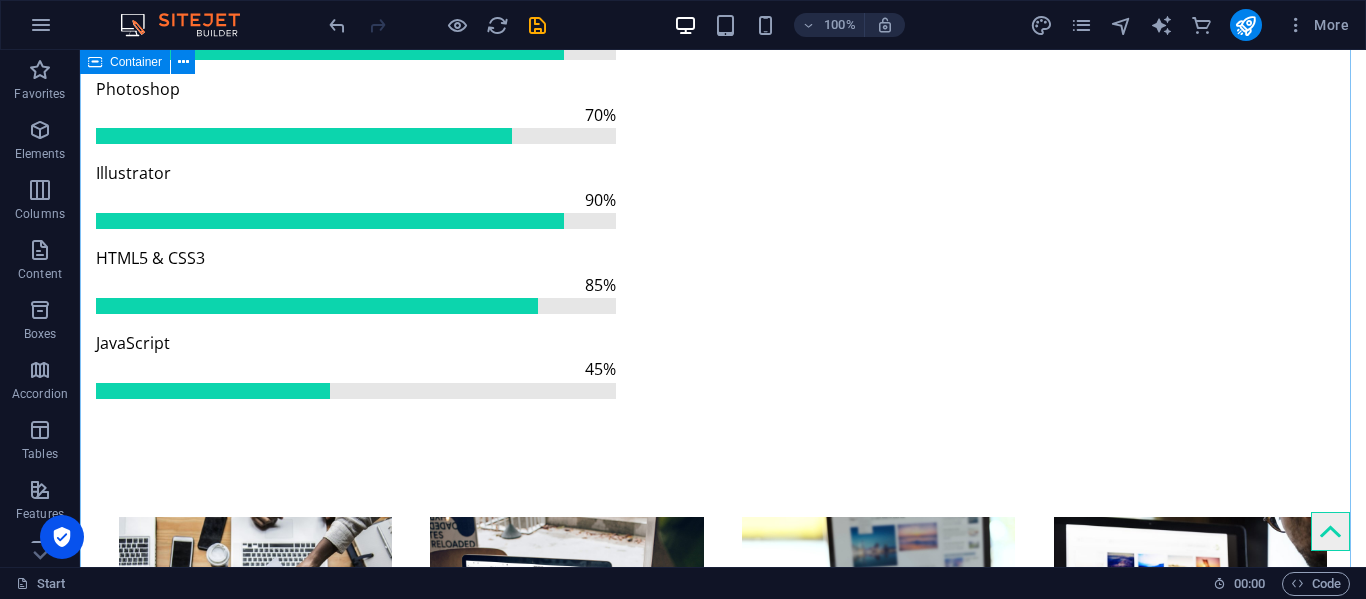 click on "Drop content here or  Add elements  Paste clipboard About Genius Lorem ipsum dolor sit amet Lorem ipsum dolor sit amet, consetetur sadipscing elitr, sed diam nonumy eirmod tempor invidunt utarie labore et dolore magna aliquyam erat, sedum erat dolore diam voluptua. Sea takimata sanctus est Lorem ipsum dolor sit amet. Lorem ipsum dolor sit amet, consetetur sadiping elitr, sed atom diam nonumy eirmod tempor invidunt ut labore et dolore magna aliquyam erat, sed diam voluptua vero eos et accusam. Learn more Submit   I have read and understand the privacy policy. Nicht lesbar? Neu generieren John Bolf Lorem ipsum dolor sit amet, consectetur adipisicing elit. Veritatis, dolorem!  Anna Fury Lorem ipsum dolor sit amet, consectetur adipisicing elit. Veritatis, dolorem!  David Linn Lorem ipsum dolor sit amet, consectetur adipisicing elit. Veritatis, dolorem!" at bounding box center (723, 2316) 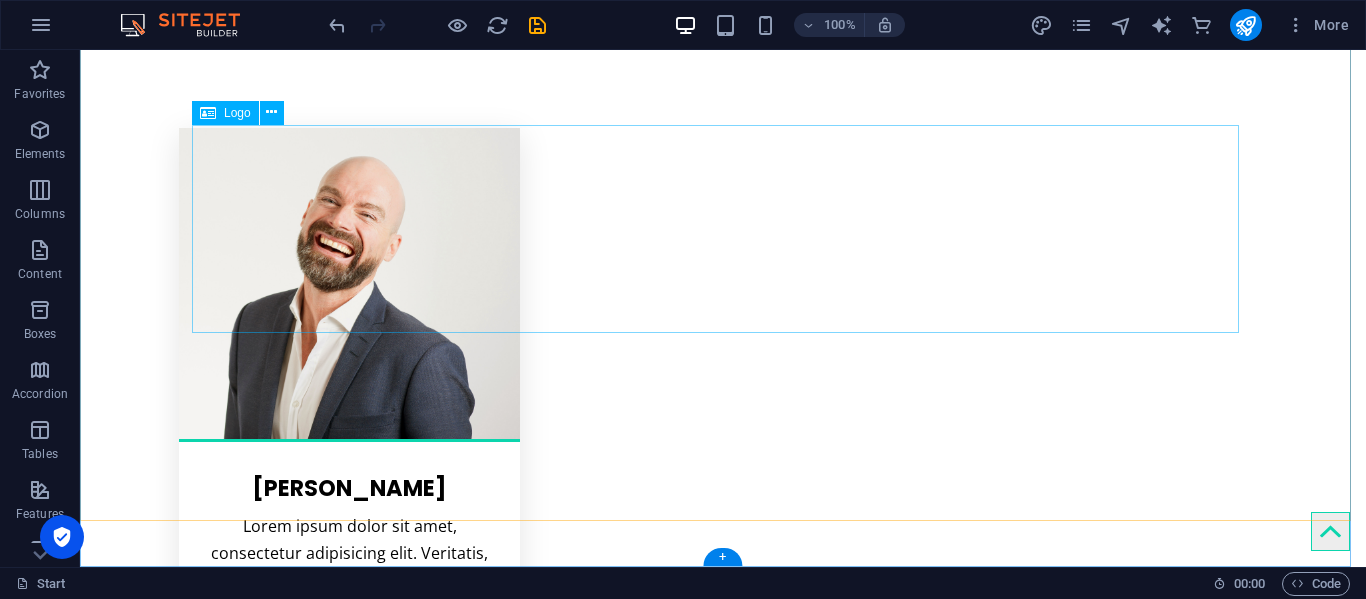 scroll, scrollTop: 4540, scrollLeft: 0, axis: vertical 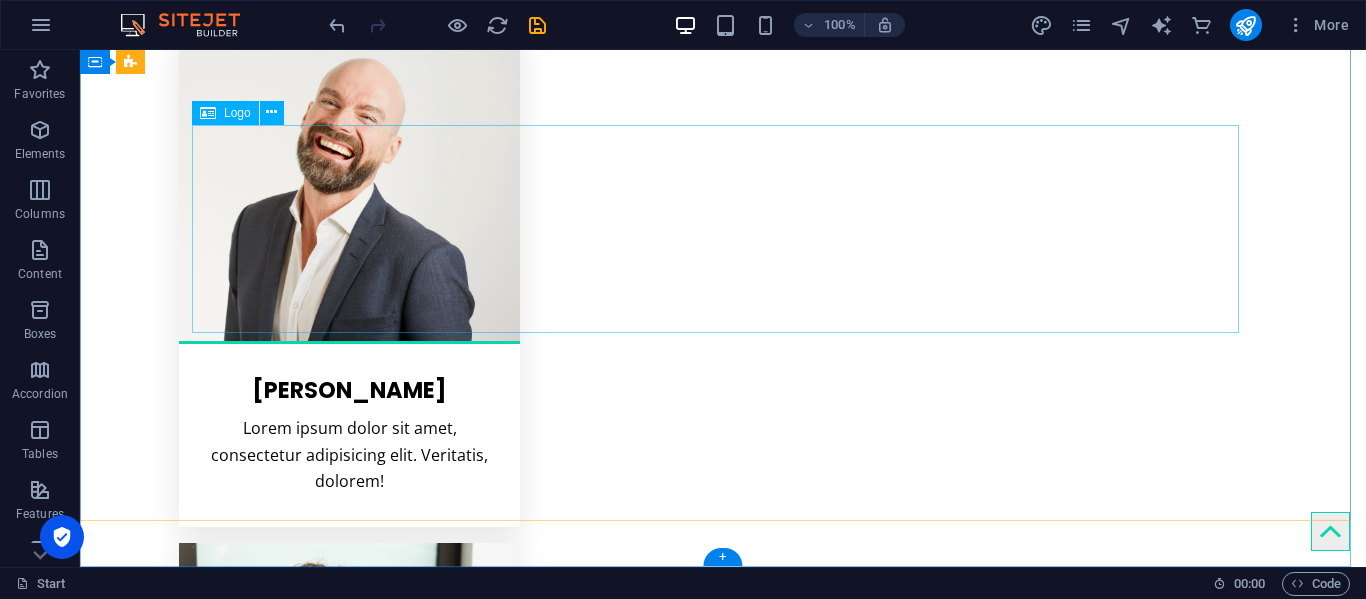 click at bounding box center [723, 5126] 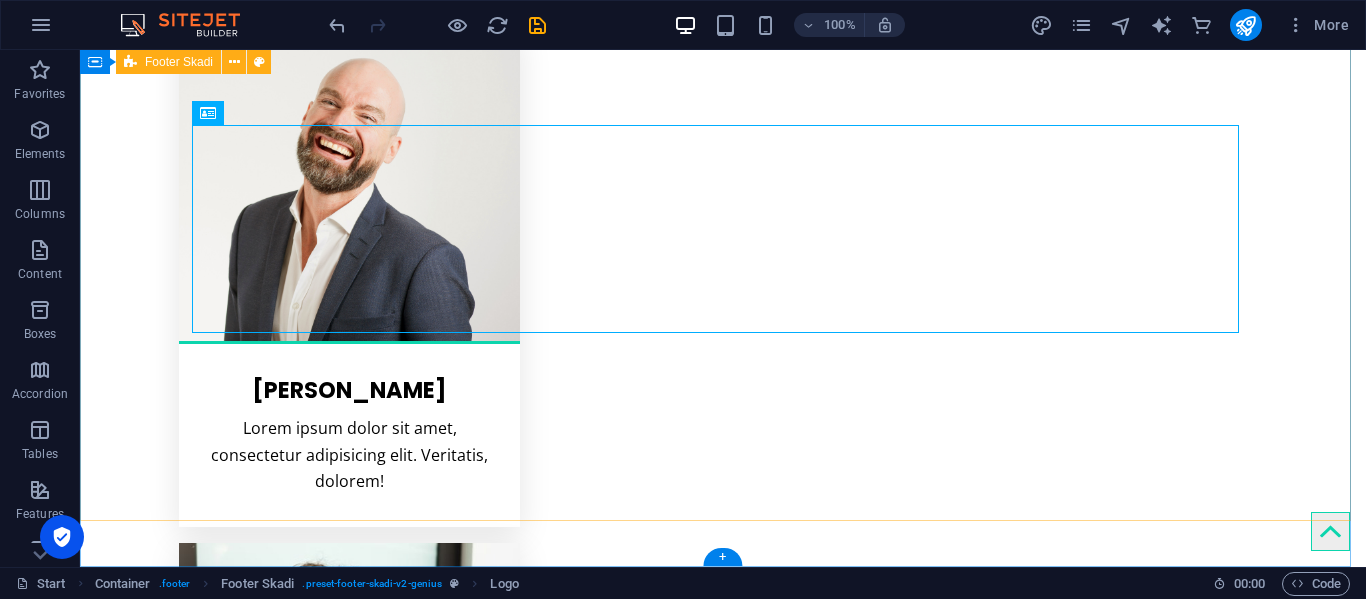 click at bounding box center [723, 5245] 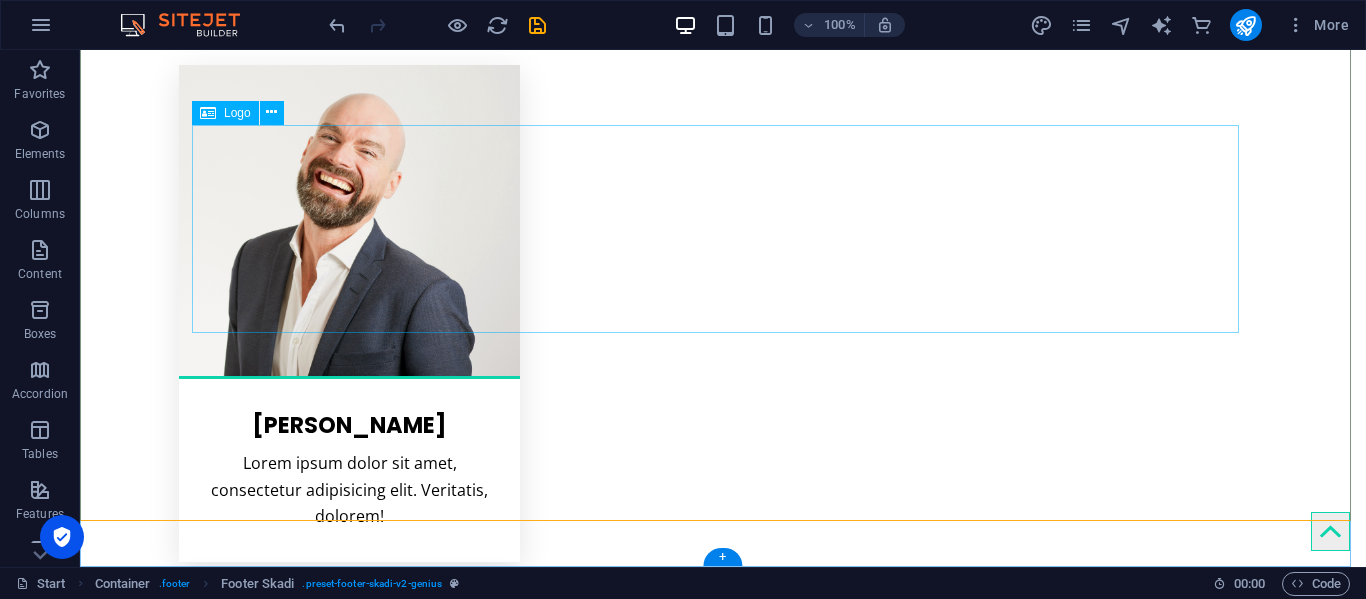 scroll, scrollTop: 4540, scrollLeft: 0, axis: vertical 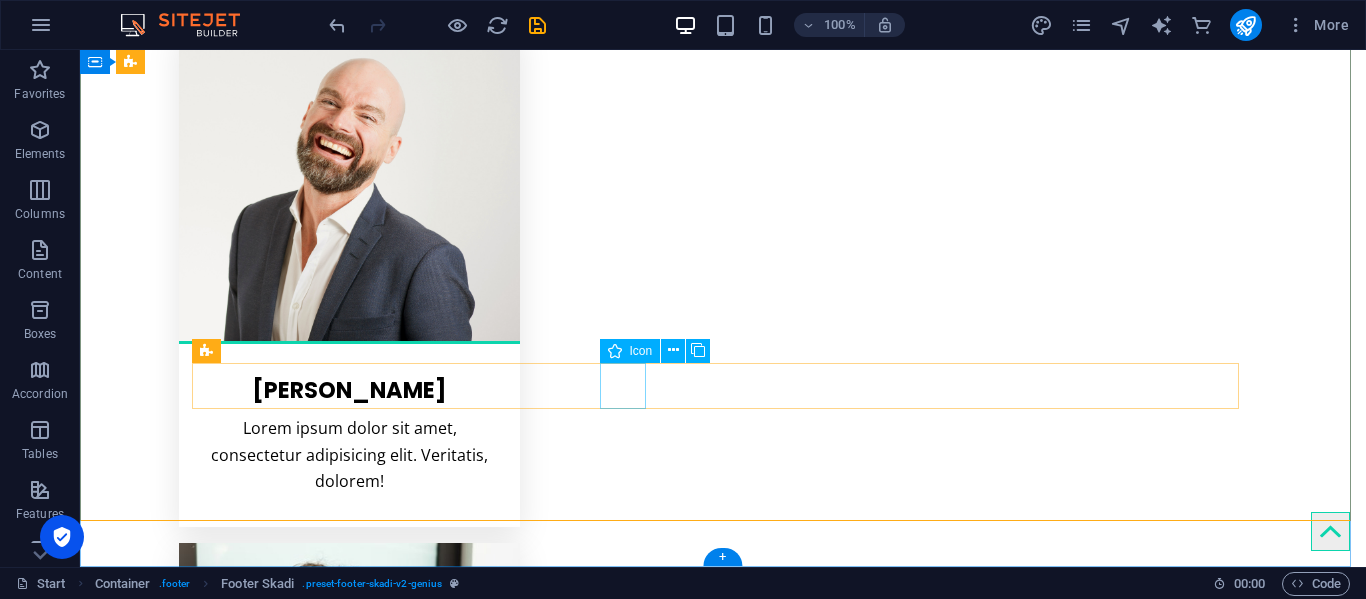 click at bounding box center [723, 5283] 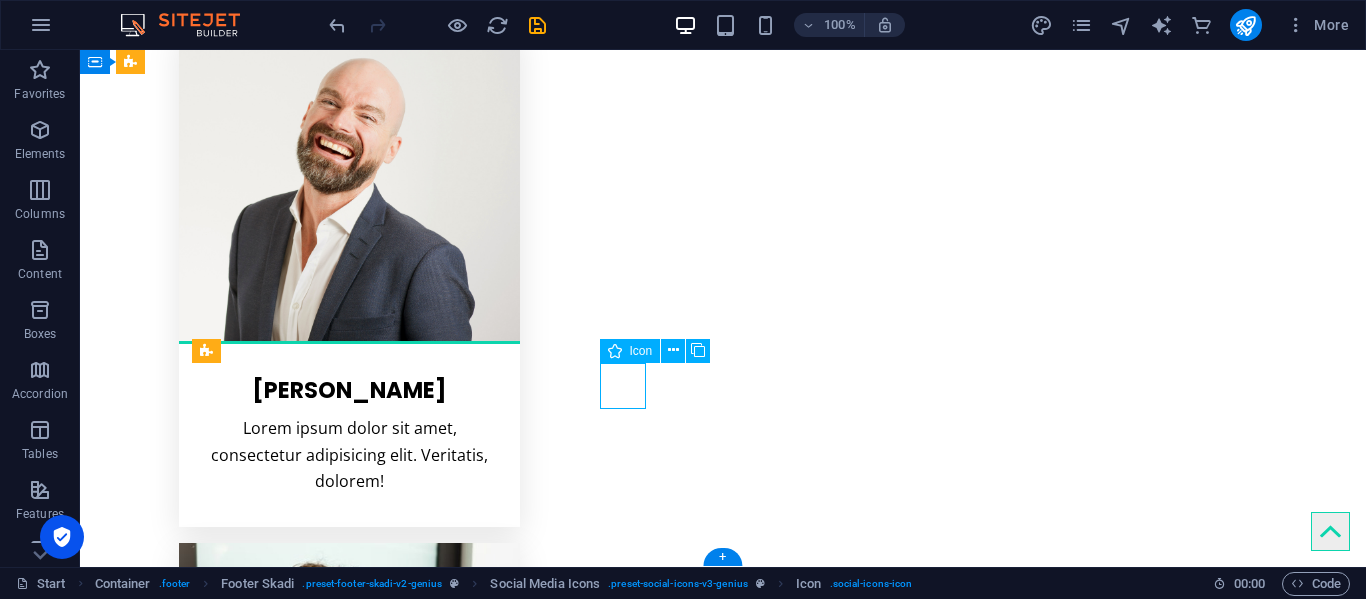 click at bounding box center [723, 5283] 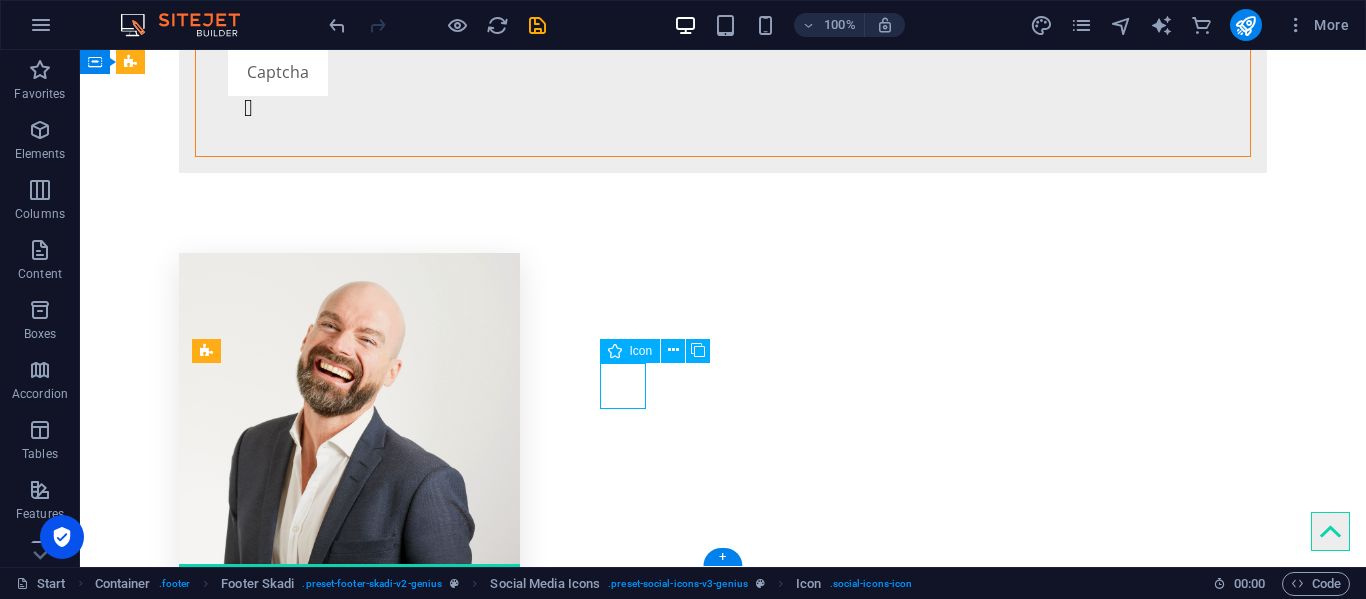 select on "xMidYMid" 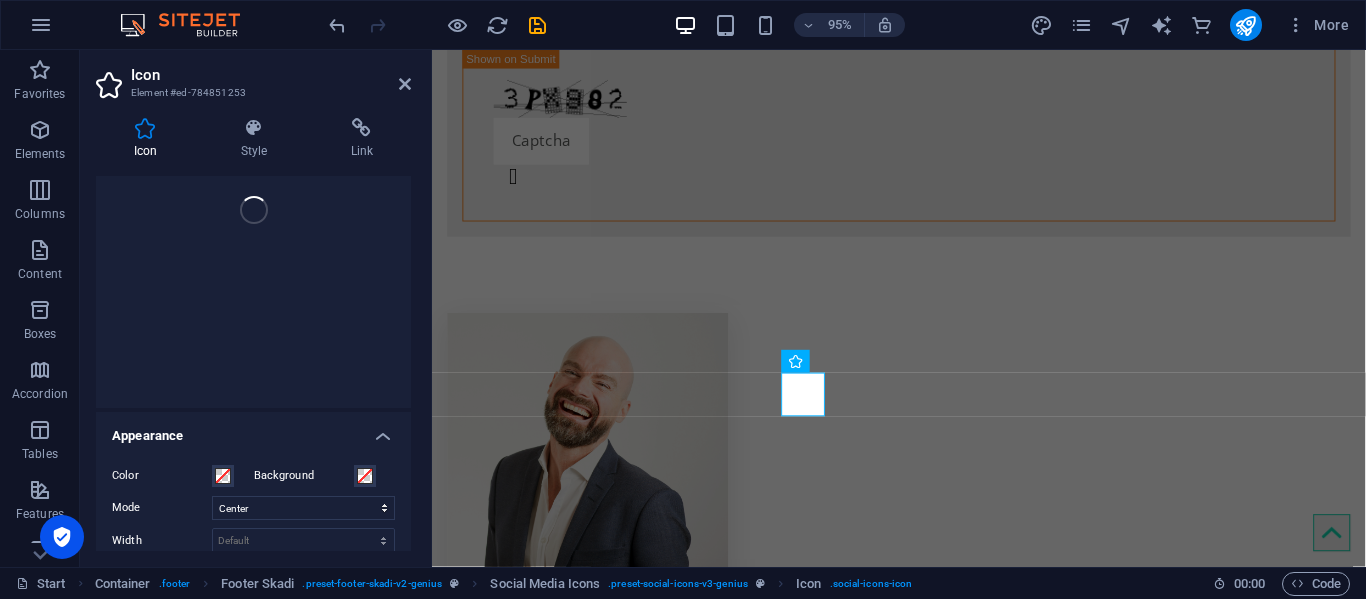 scroll, scrollTop: 0, scrollLeft: 0, axis: both 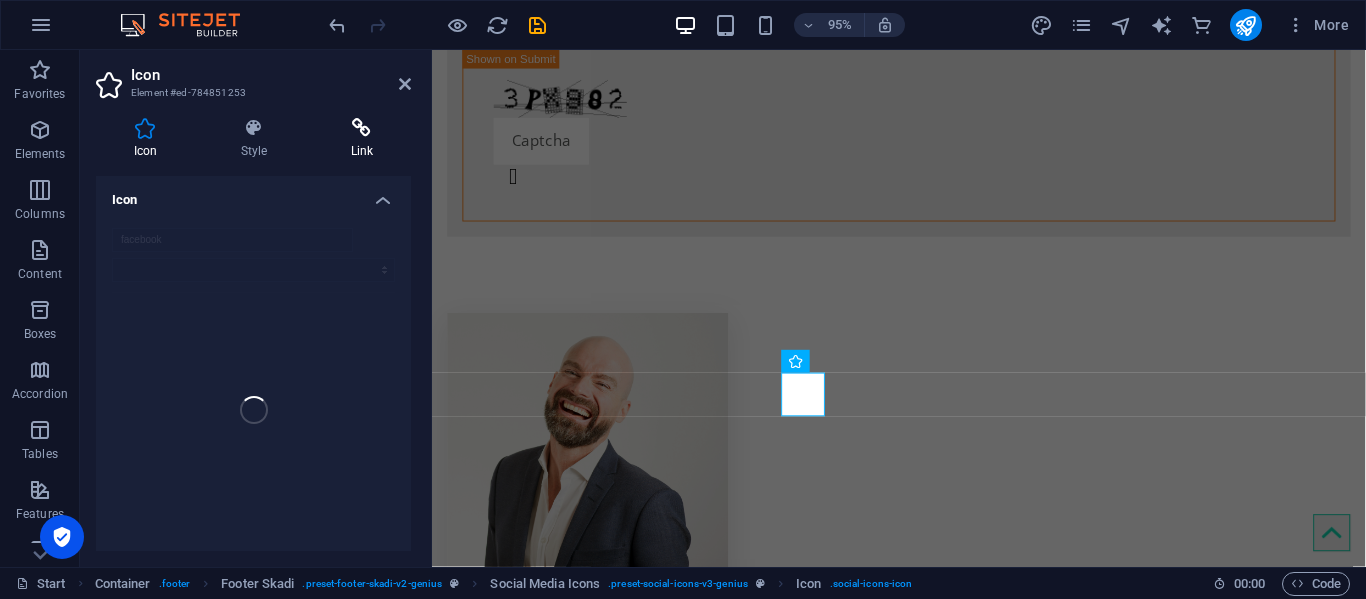 click on "Link" at bounding box center (362, 139) 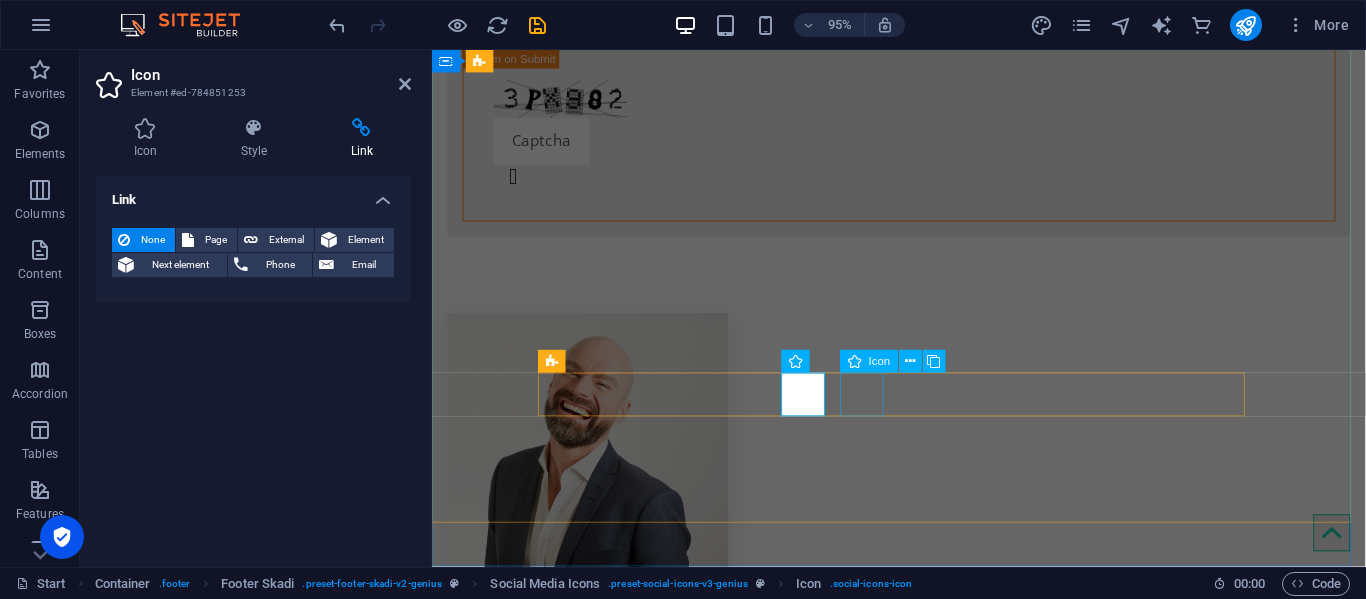 click at bounding box center (923, 5296) 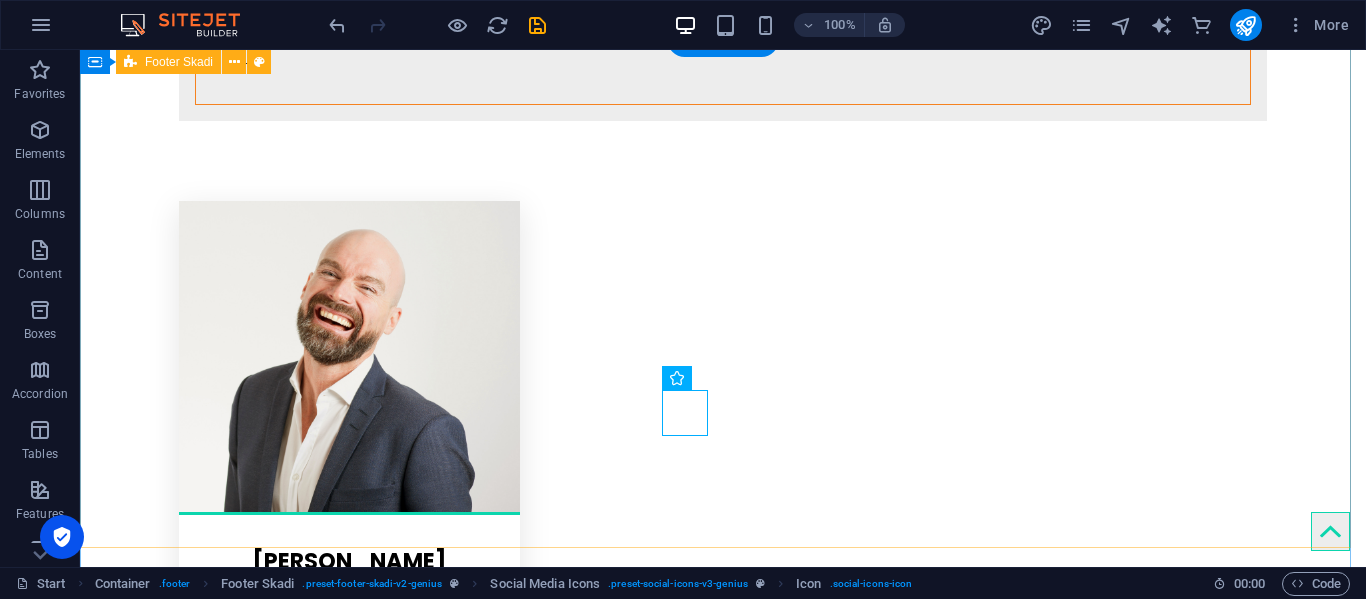 scroll, scrollTop: 4513, scrollLeft: 0, axis: vertical 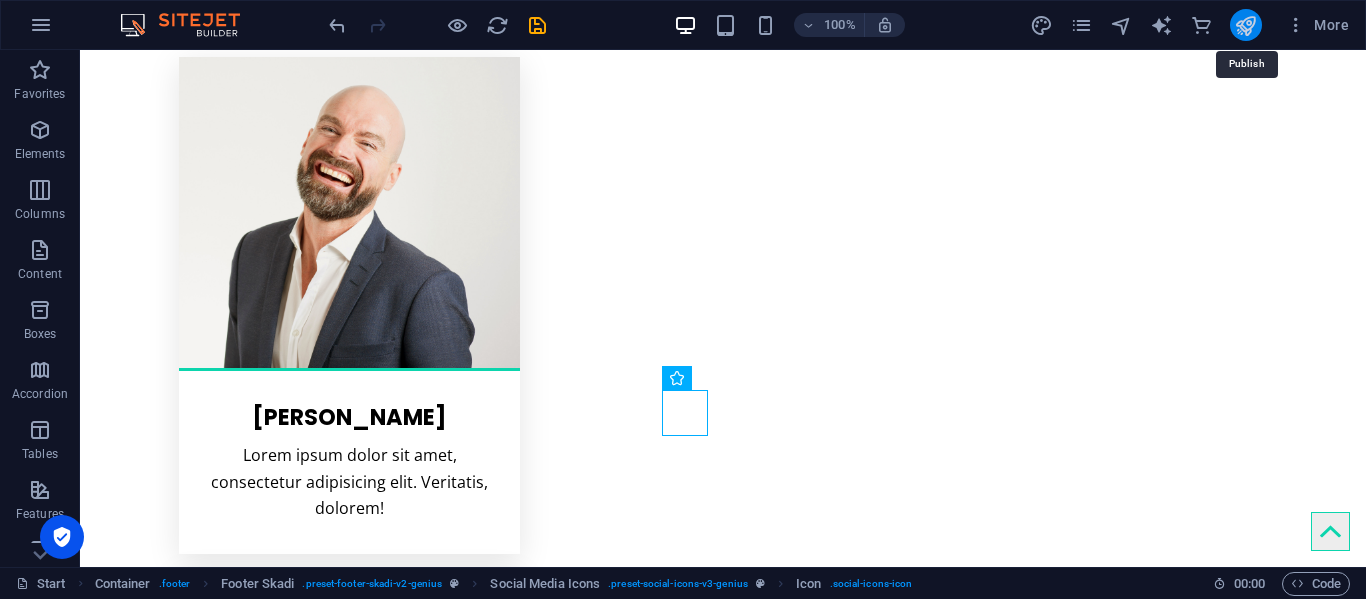 drag, startPoint x: 1252, startPoint y: 24, endPoint x: 1143, endPoint y: 39, distance: 110.02727 